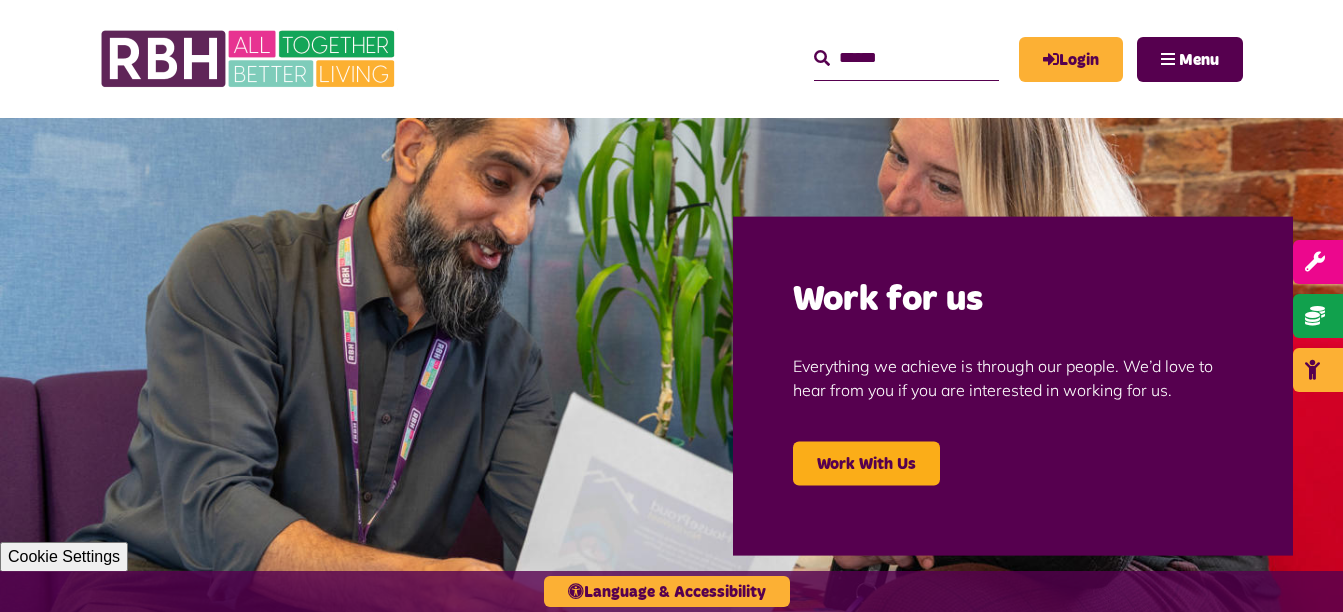 scroll, scrollTop: 0, scrollLeft: 0, axis: both 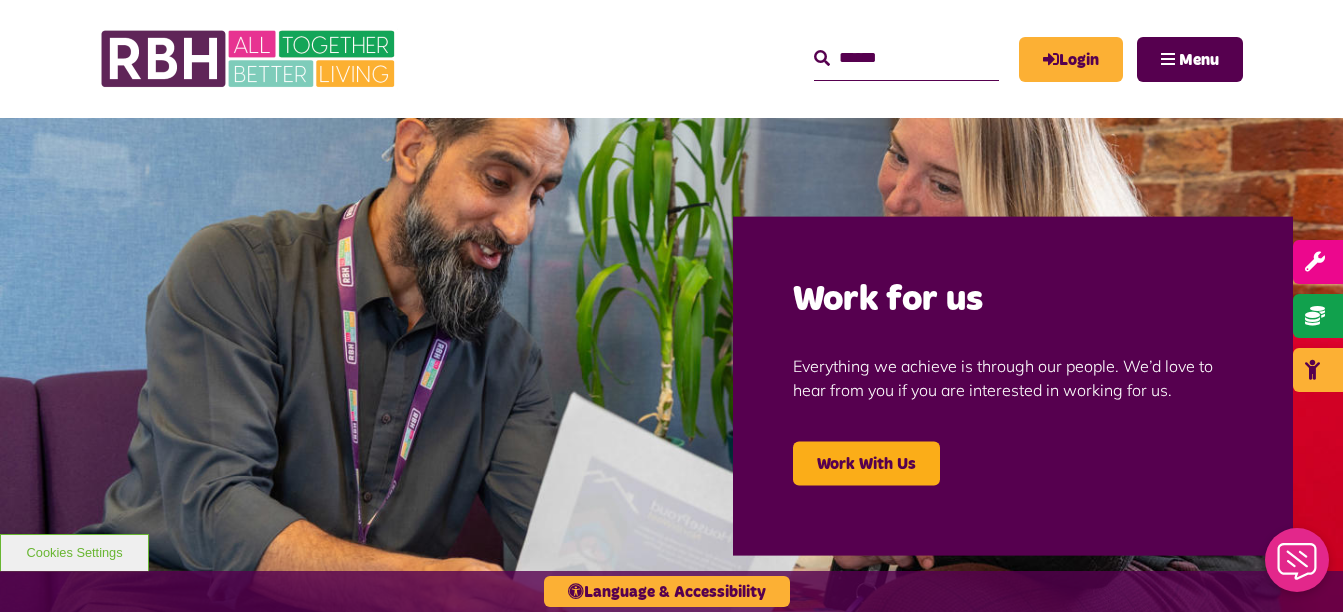 click at bounding box center (671, 386) 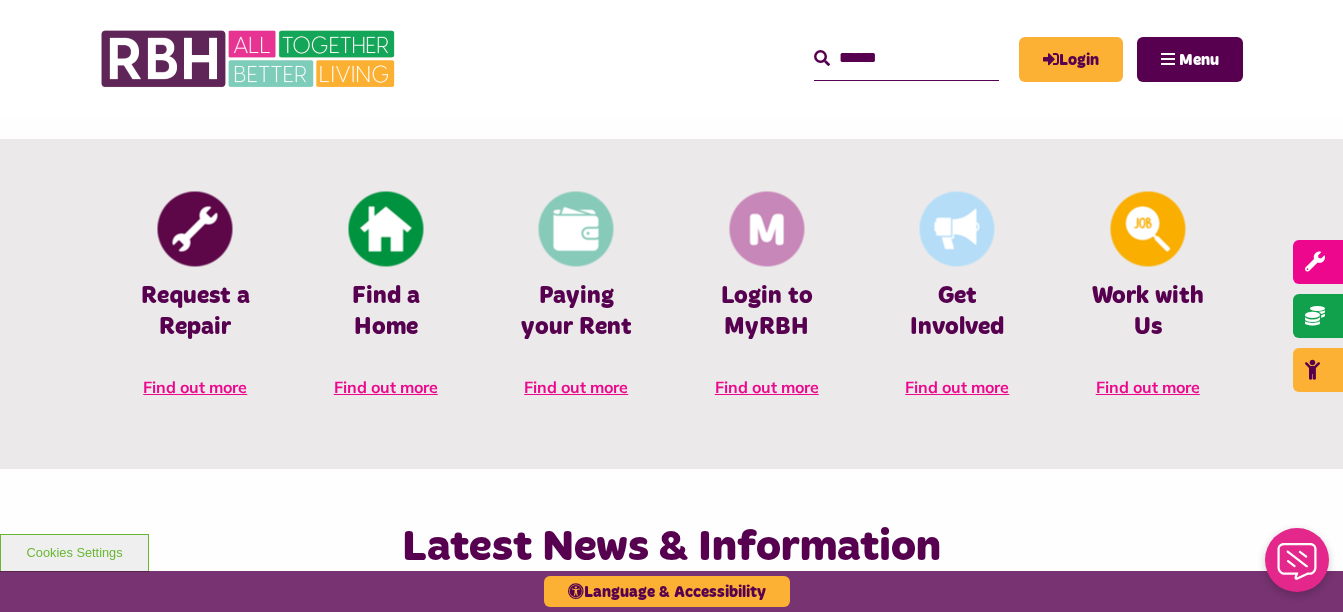 scroll, scrollTop: 880, scrollLeft: 0, axis: vertical 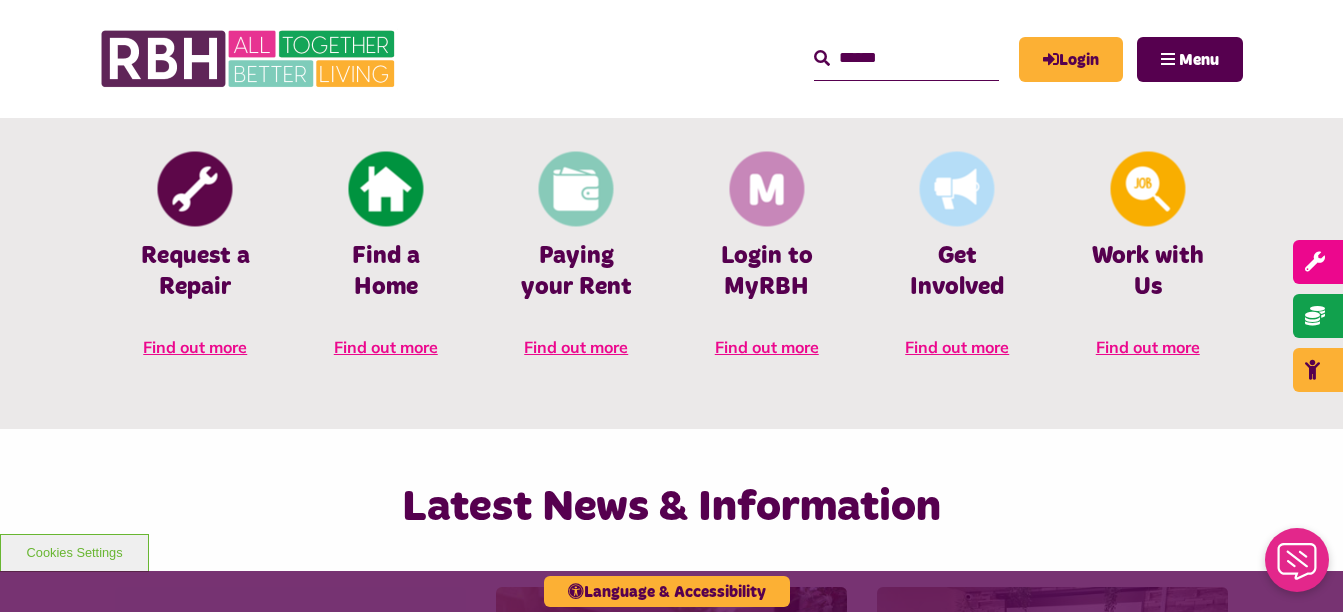 click on "Latest News & Information
Rochdale Boroughwide Housing returns to compliance with Regulator of Social Housing
RBH has been awarded a G2 grading for Governance by the Regulator of Social Housing.
Read More
Latest News" at bounding box center (671, 842) 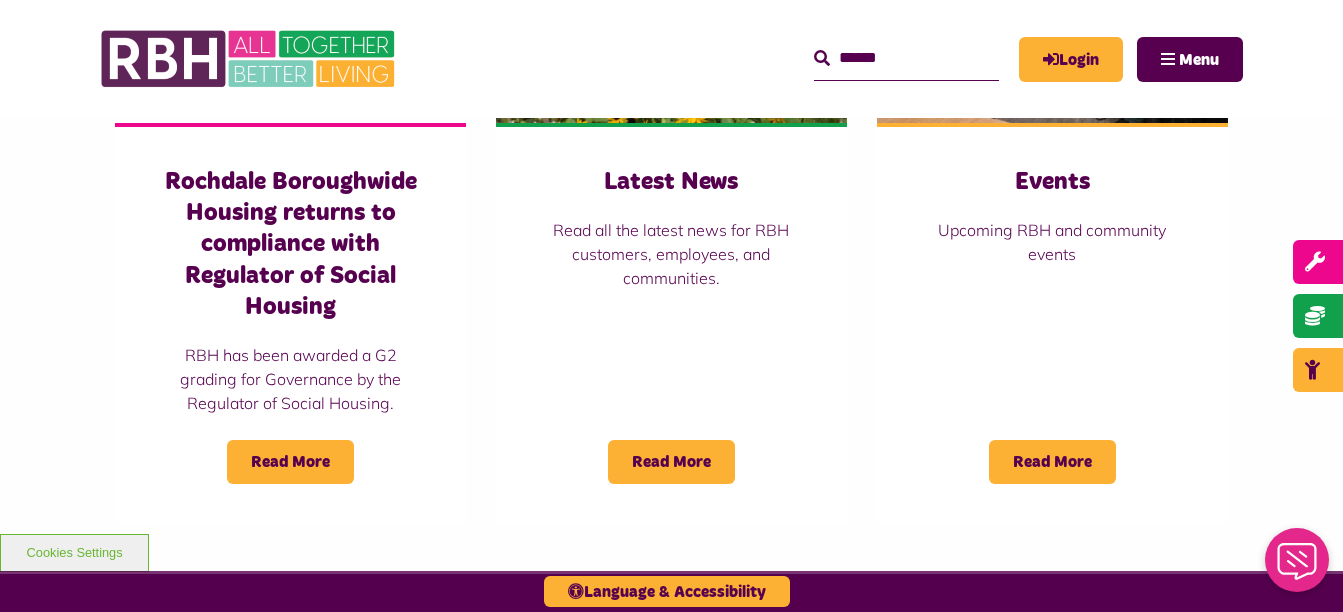 scroll, scrollTop: 1560, scrollLeft: 0, axis: vertical 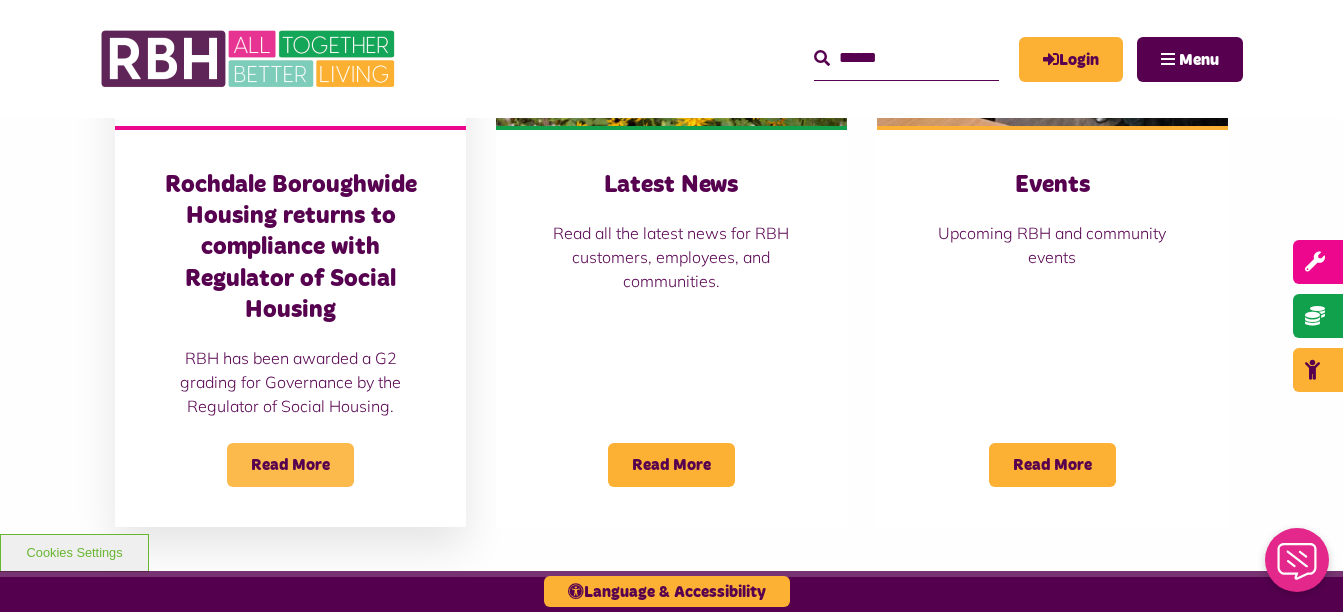 click on "Read More" at bounding box center [290, 465] 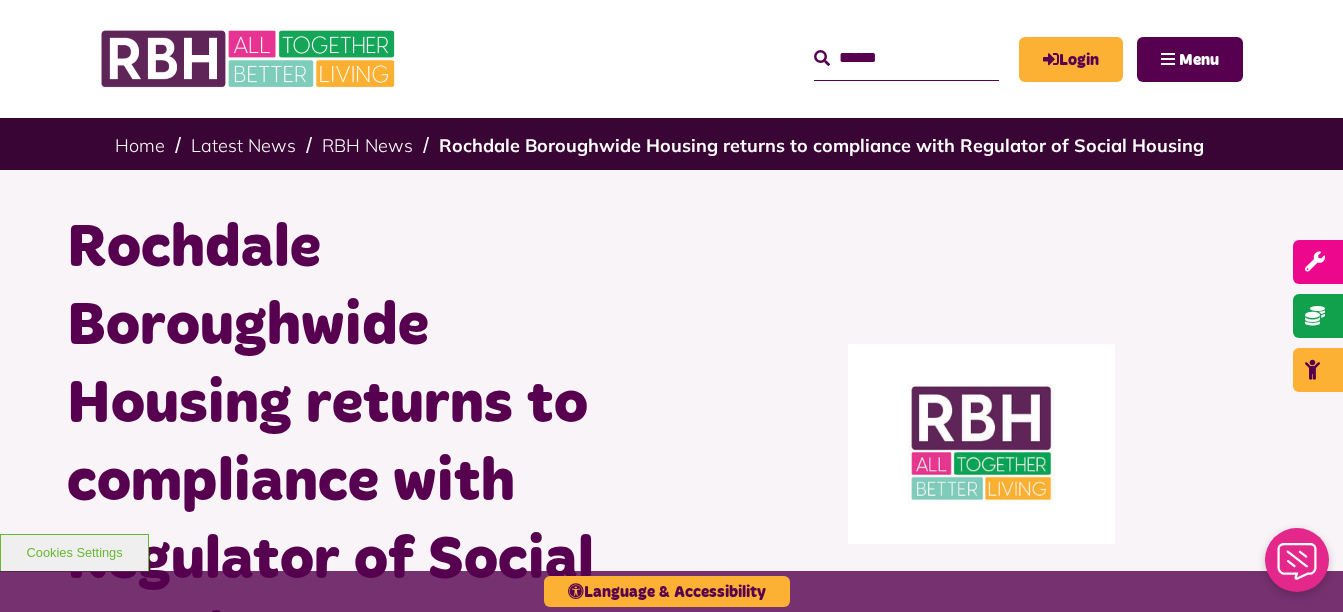 scroll, scrollTop: 0, scrollLeft: 0, axis: both 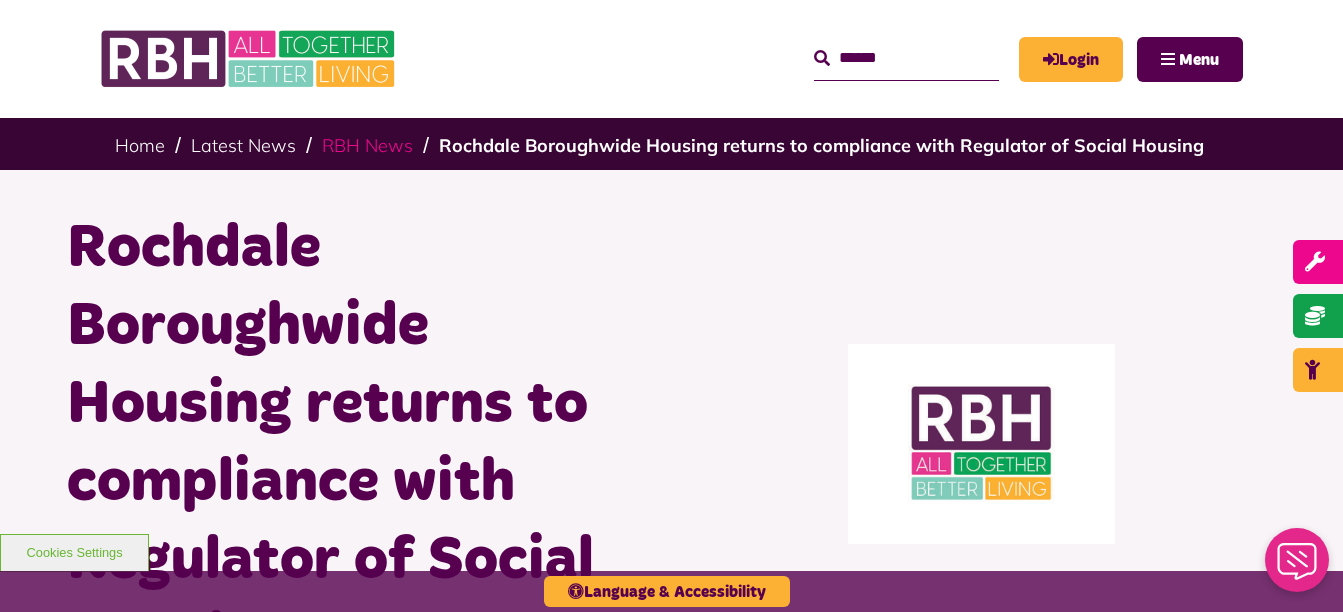 click on "RBH News" at bounding box center [367, 145] 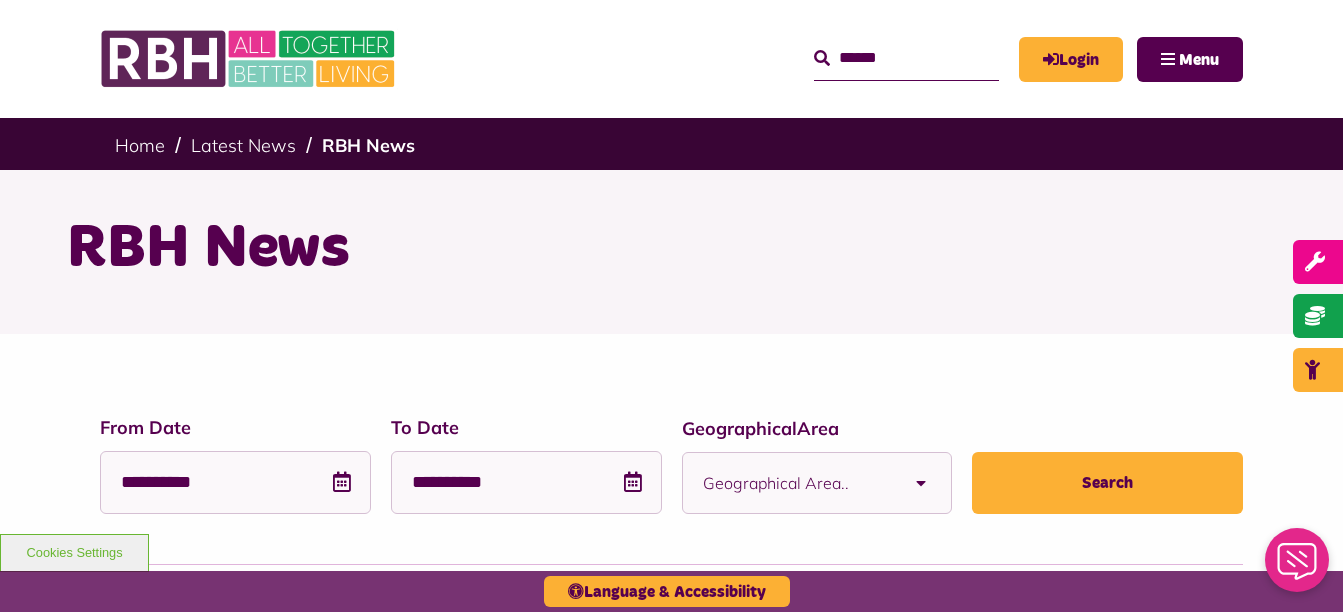 scroll, scrollTop: 0, scrollLeft: 0, axis: both 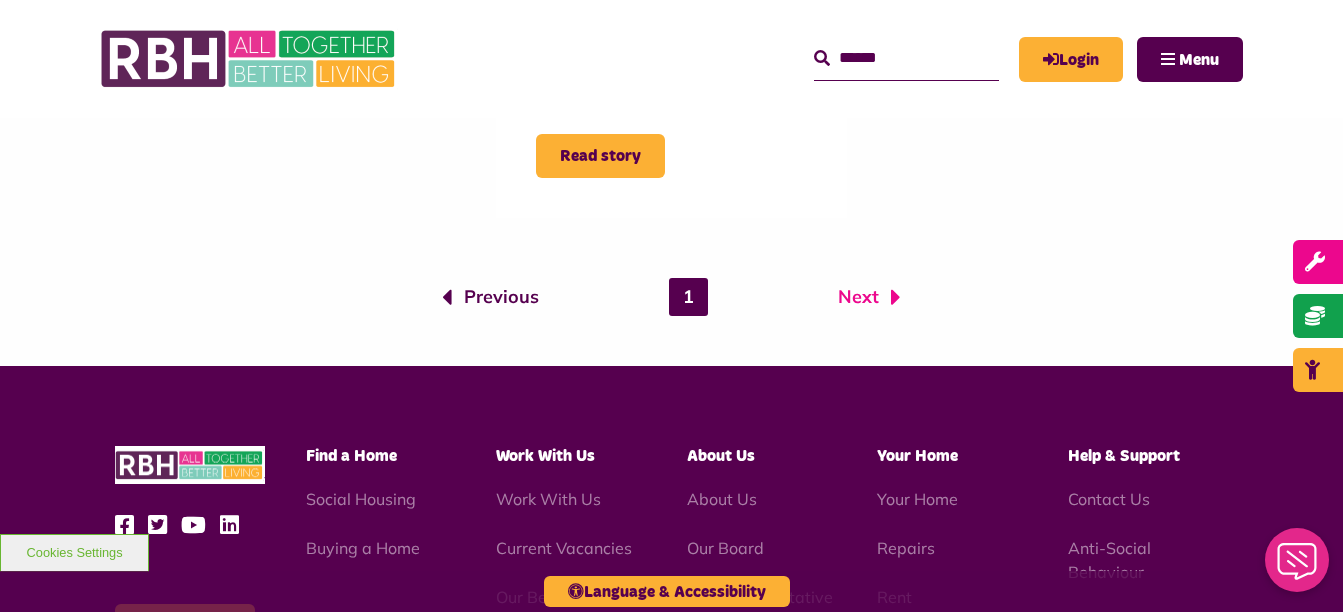 click on "Next" at bounding box center [869, 297] 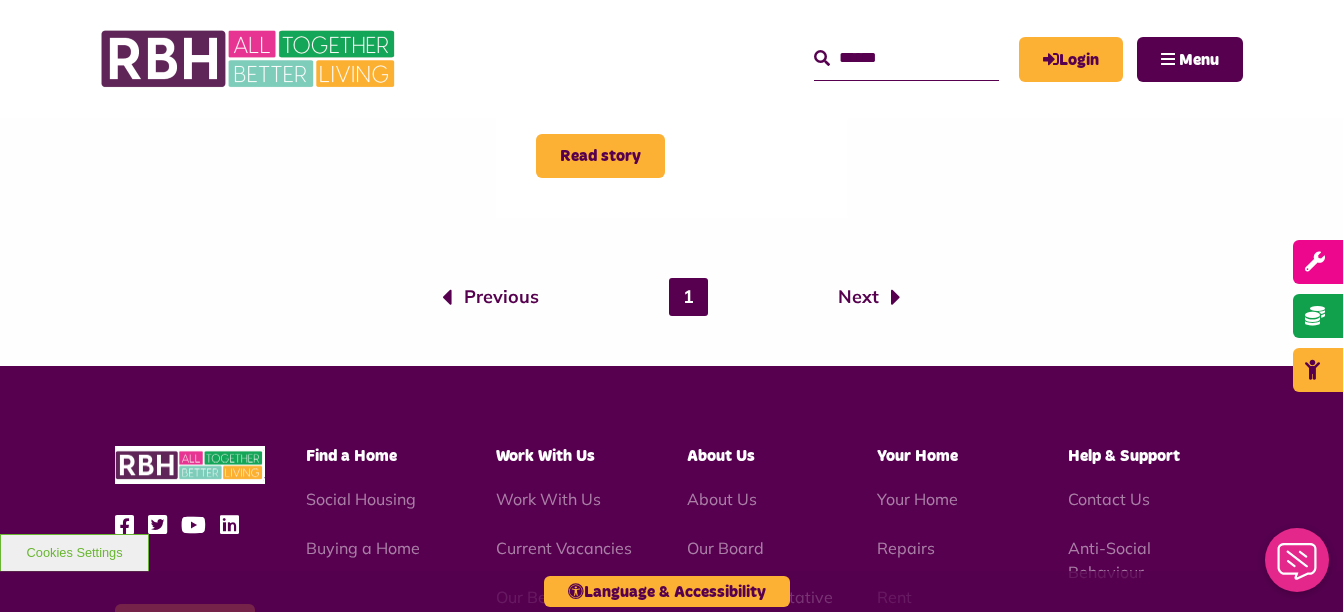 click on "Our Representative Body" at bounding box center [760, 609] 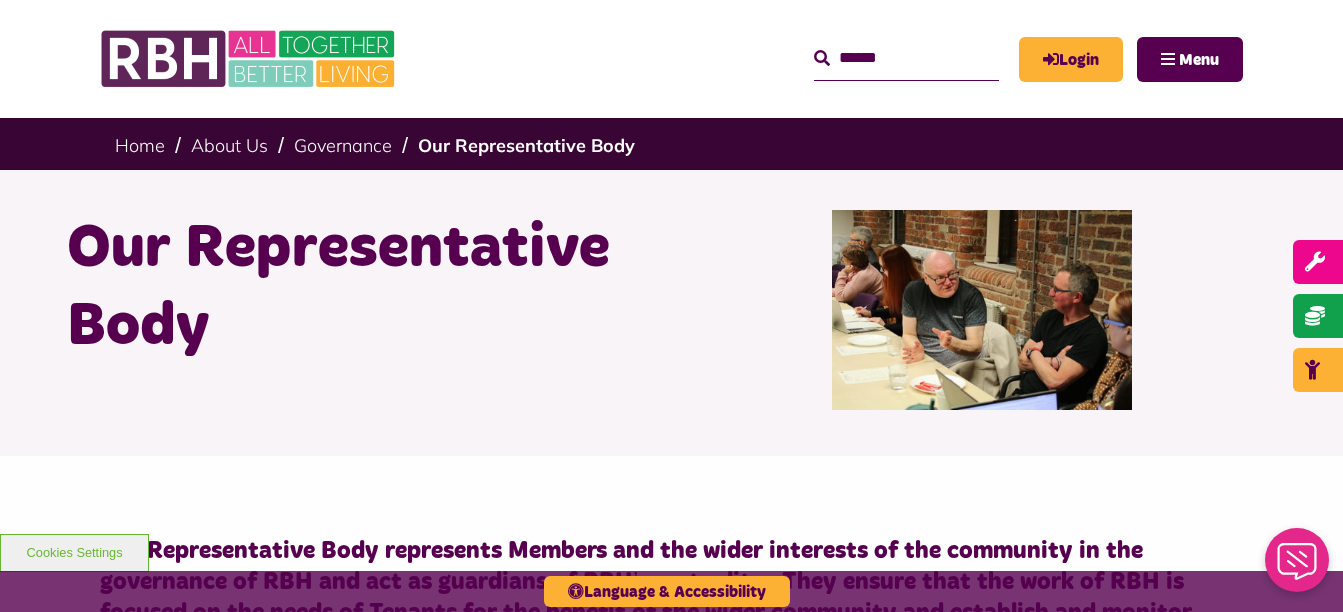 scroll, scrollTop: 0, scrollLeft: 0, axis: both 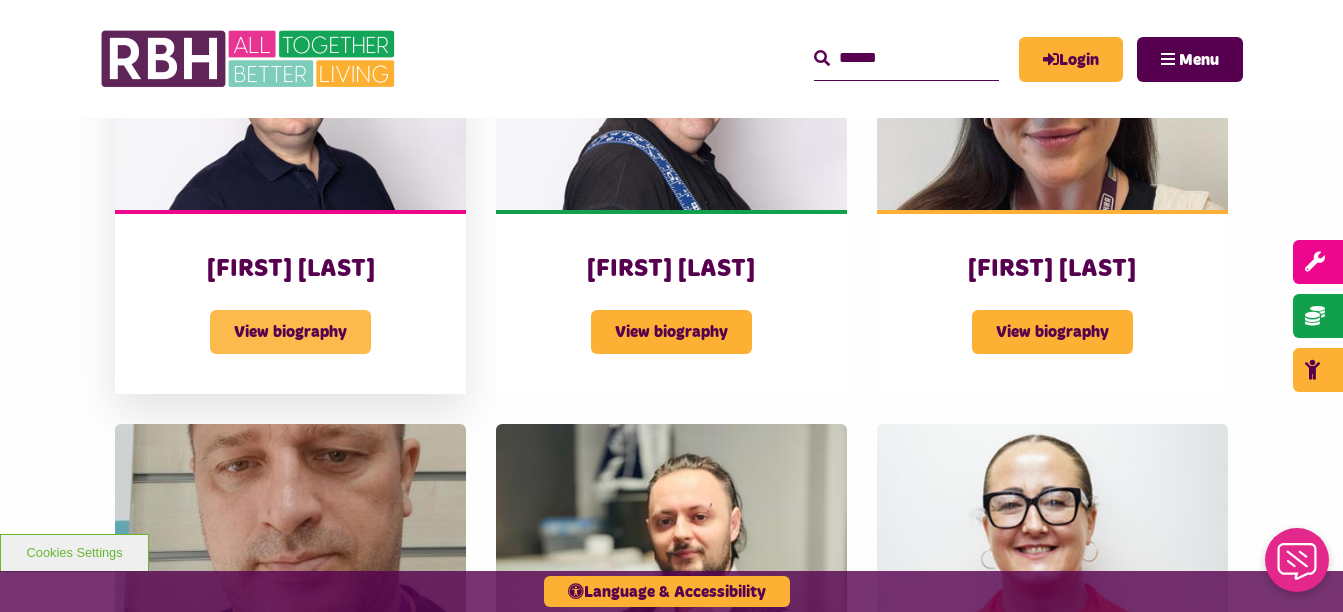 click on "View biography" at bounding box center (290, 332) 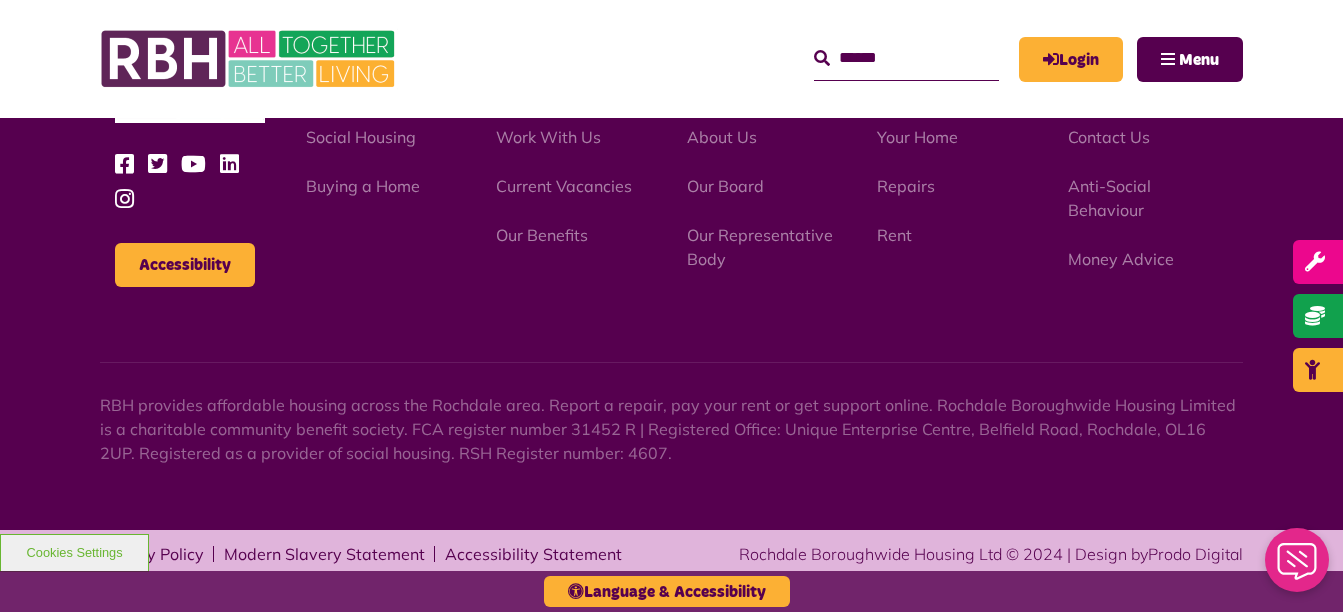 scroll, scrollTop: 453, scrollLeft: 0, axis: vertical 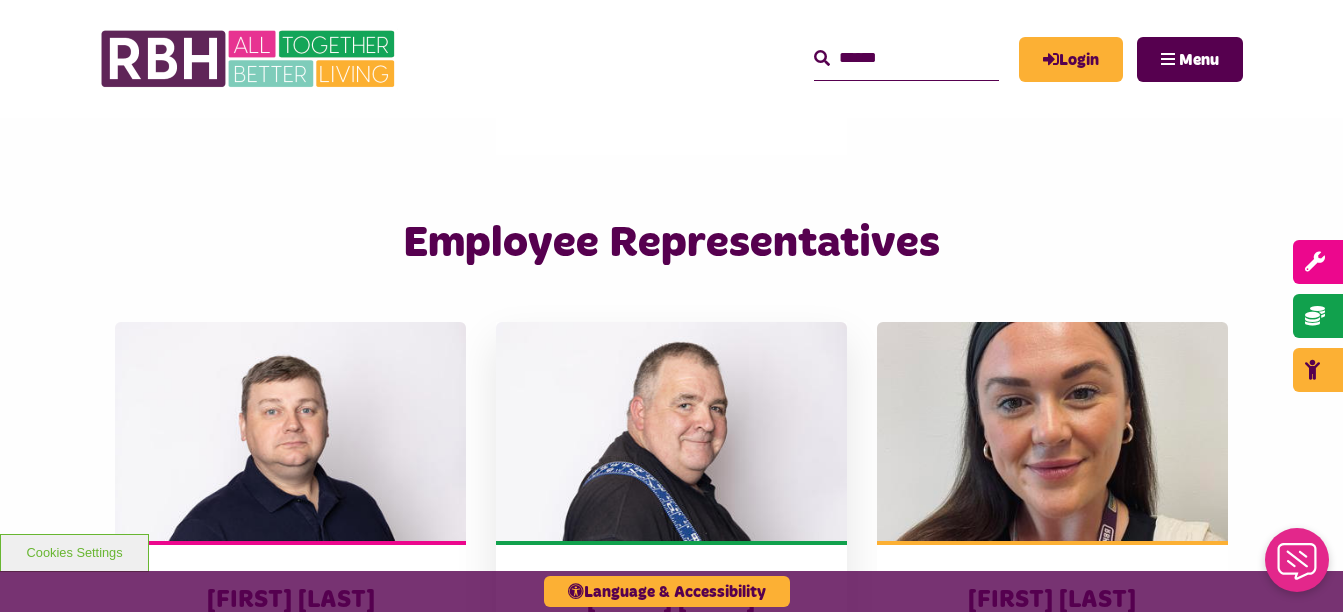 click on "View biography" at bounding box center (671, 663) 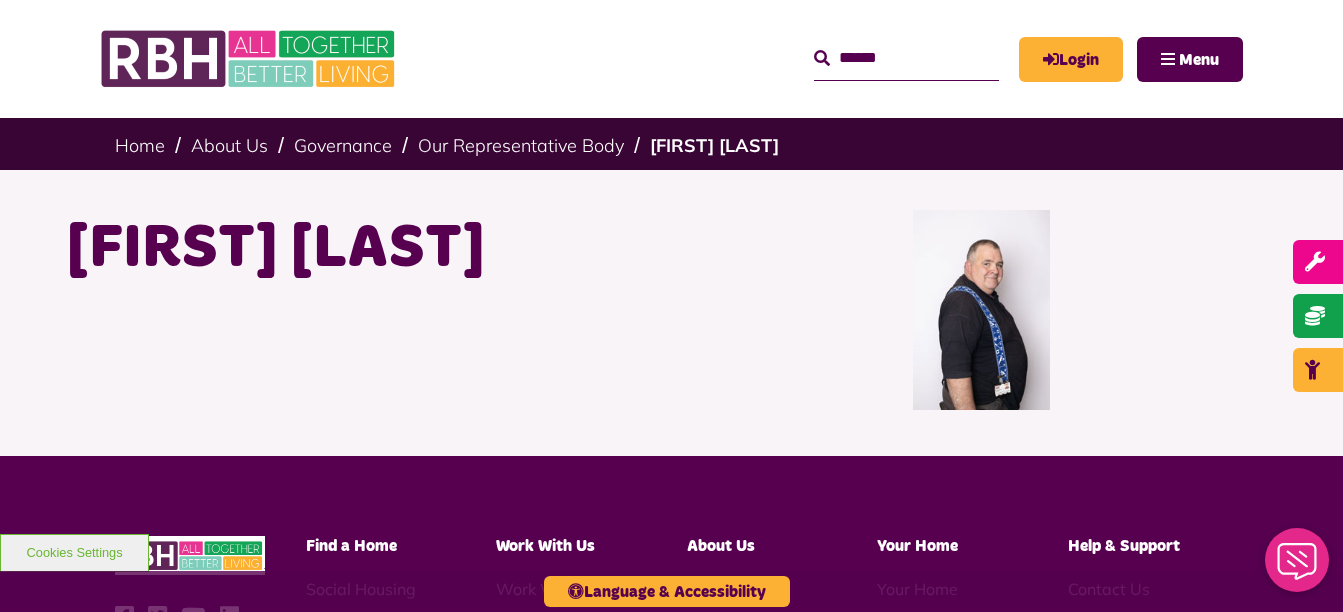 scroll, scrollTop: 0, scrollLeft: 0, axis: both 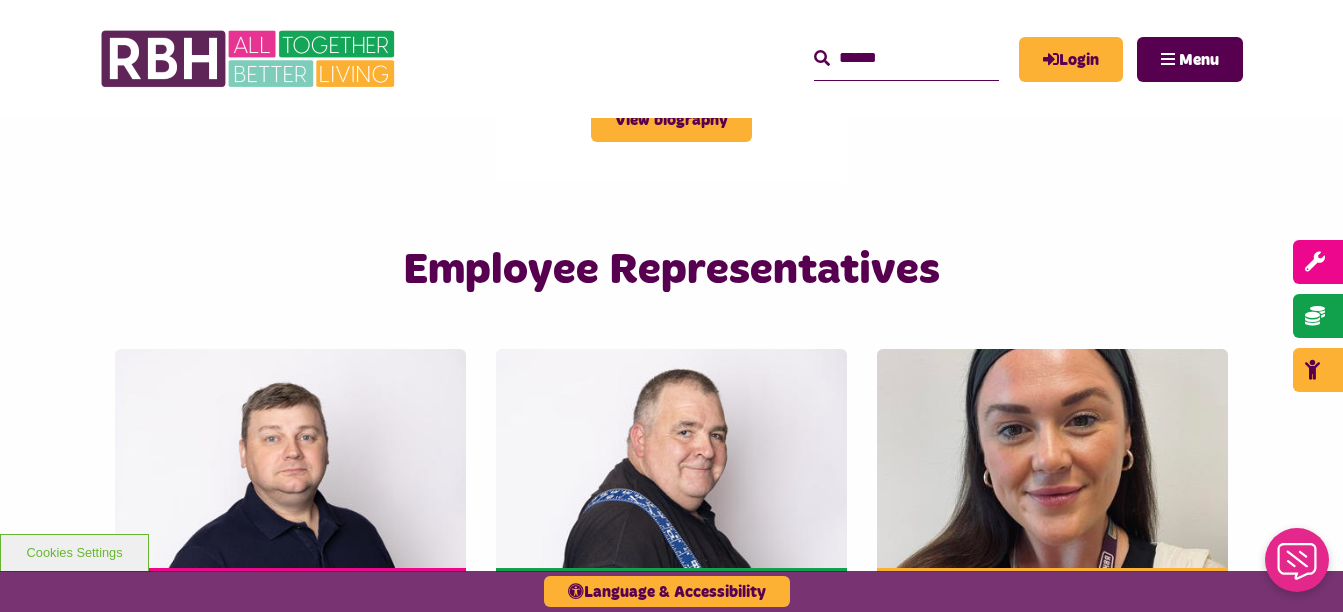 click on "James Coutts
View biography
John McDermott
View biography
Sam Purdy" at bounding box center (671, -702) 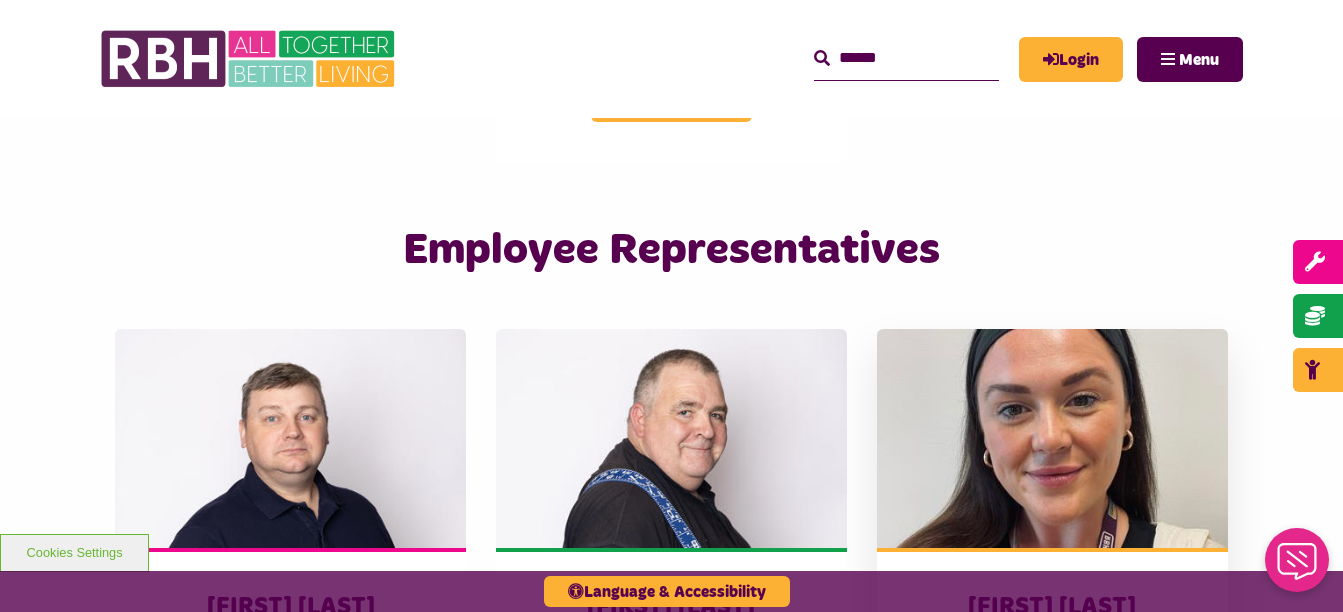 scroll, scrollTop: 3159, scrollLeft: 0, axis: vertical 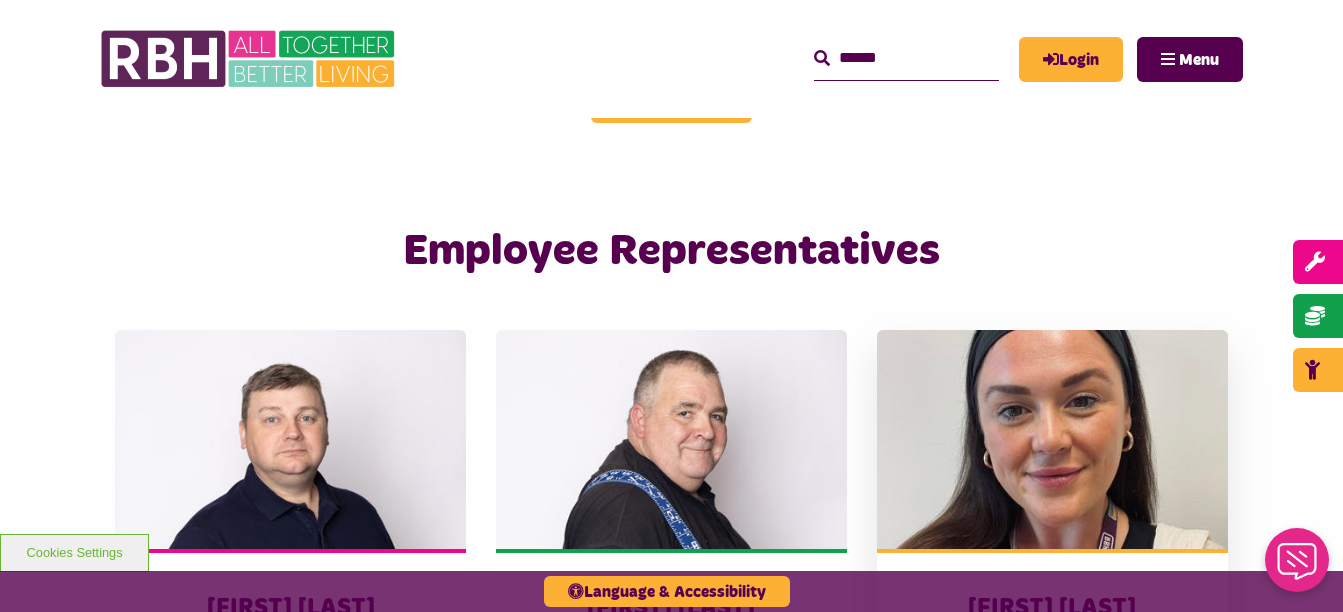 click on "View biography" at bounding box center (1052, 671) 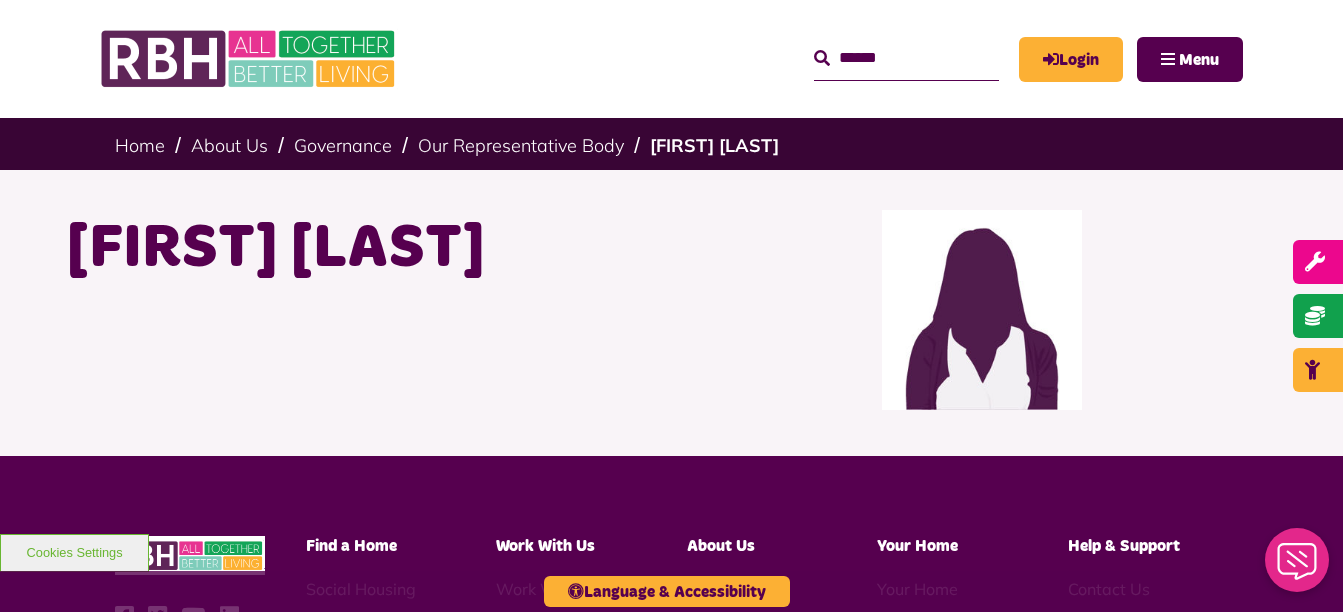scroll, scrollTop: 0, scrollLeft: 0, axis: both 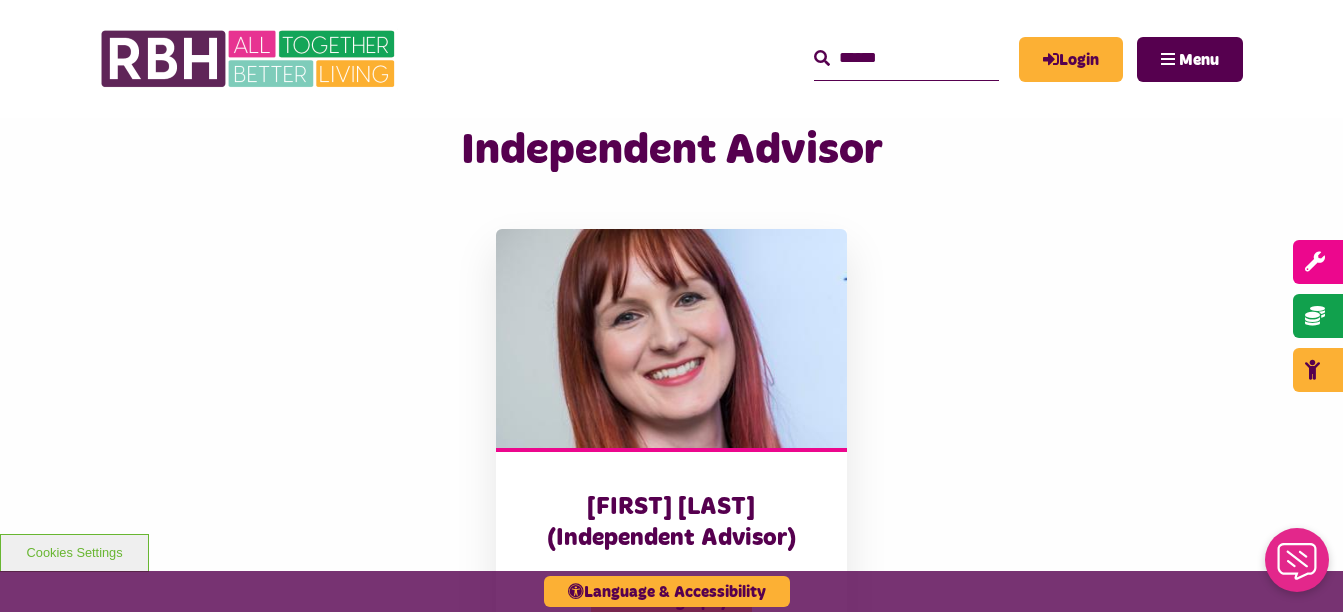 click on "View biography" at bounding box center (671, 602) 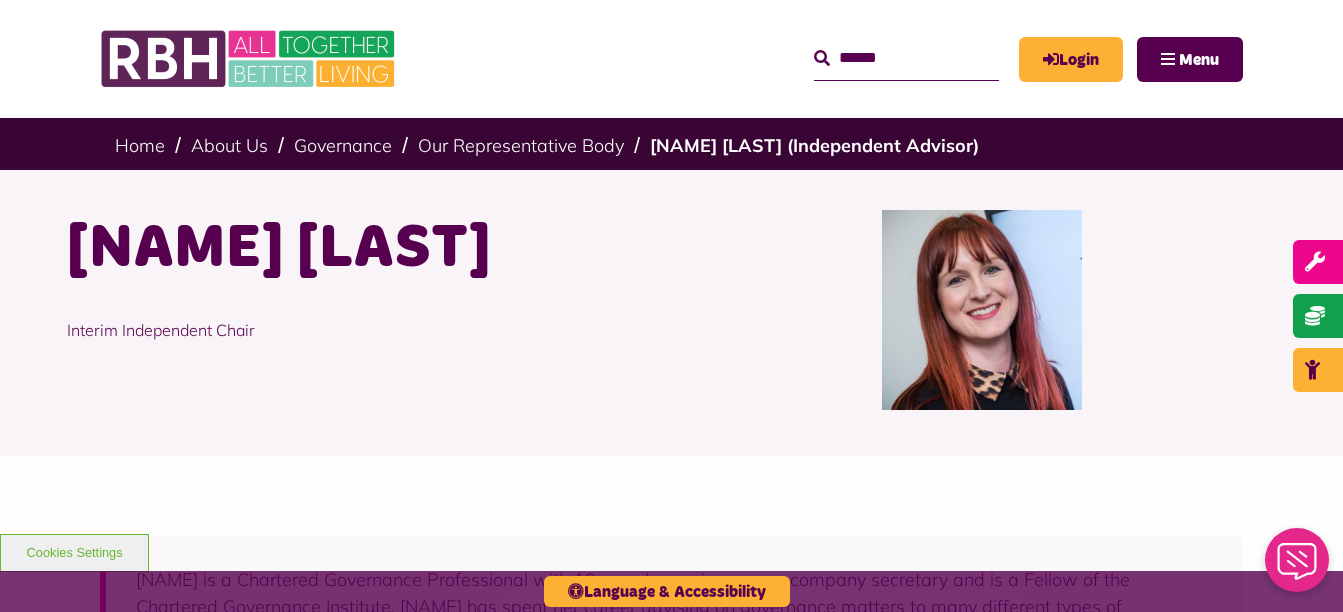 scroll, scrollTop: 0, scrollLeft: 0, axis: both 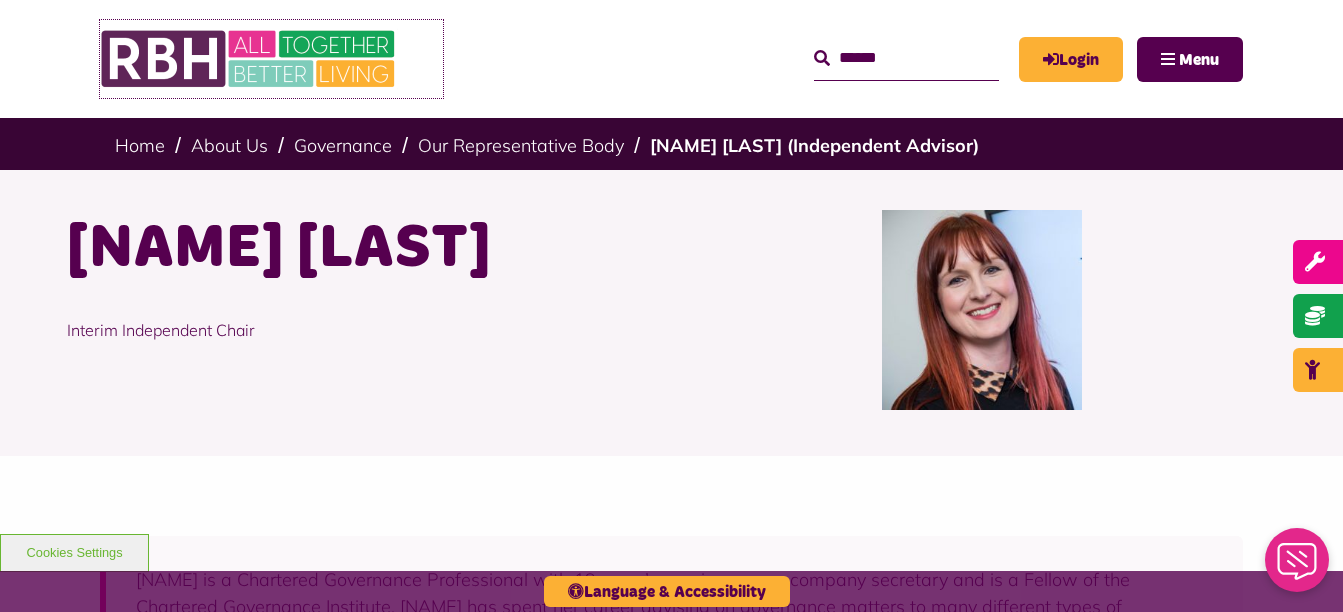 click at bounding box center (250, 59) 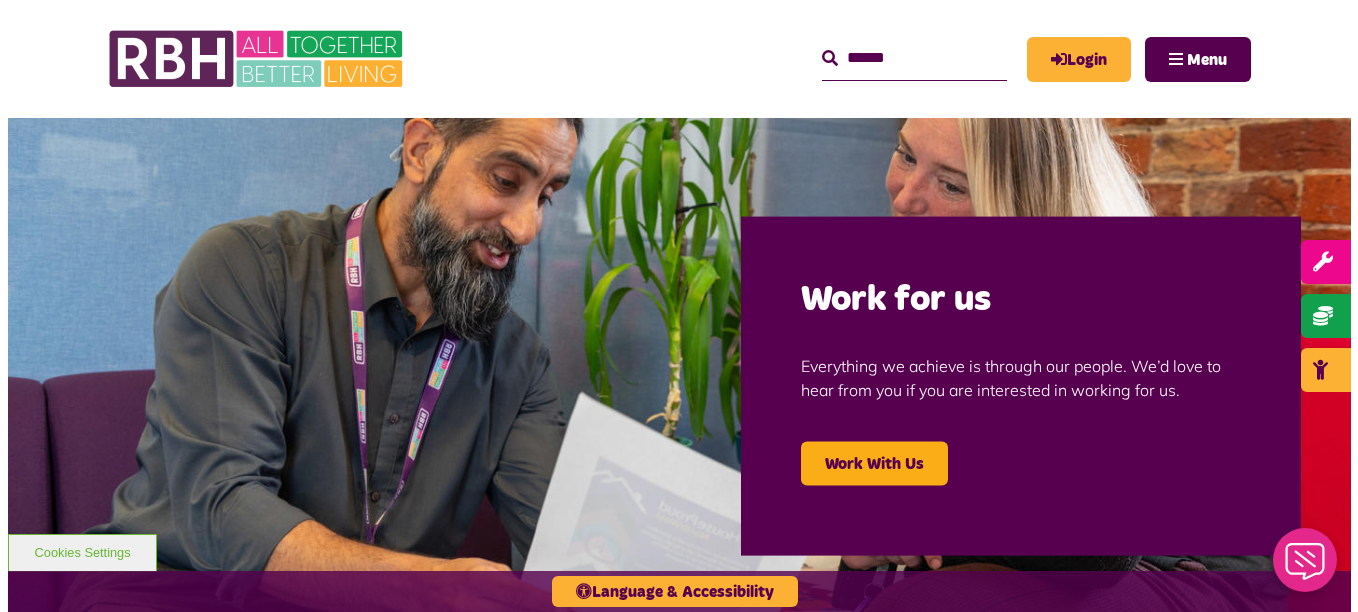 scroll, scrollTop: 0, scrollLeft: 0, axis: both 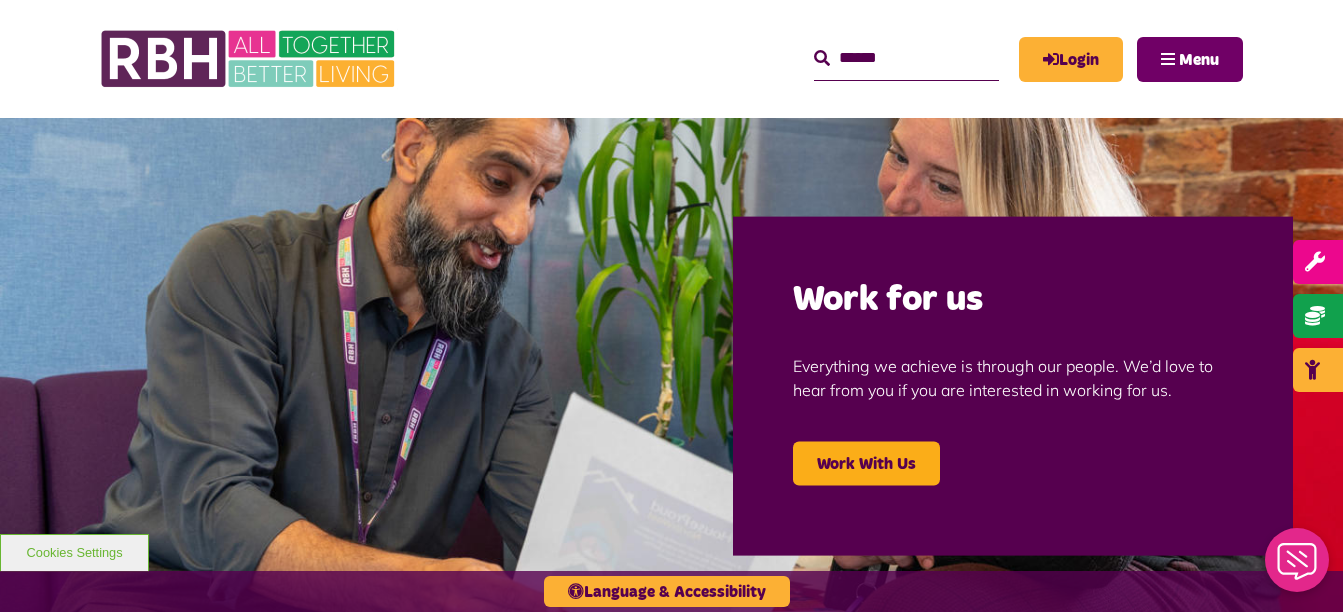 click on "Menu" at bounding box center (1190, 59) 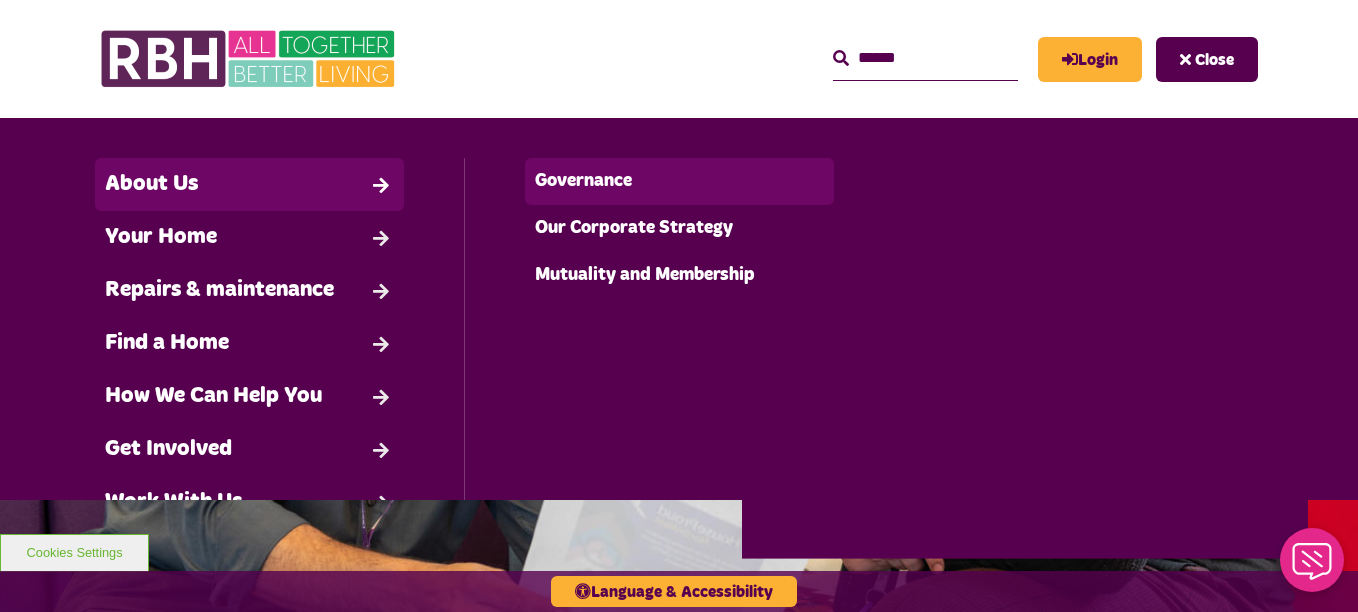 click on "Governance" at bounding box center (679, 181) 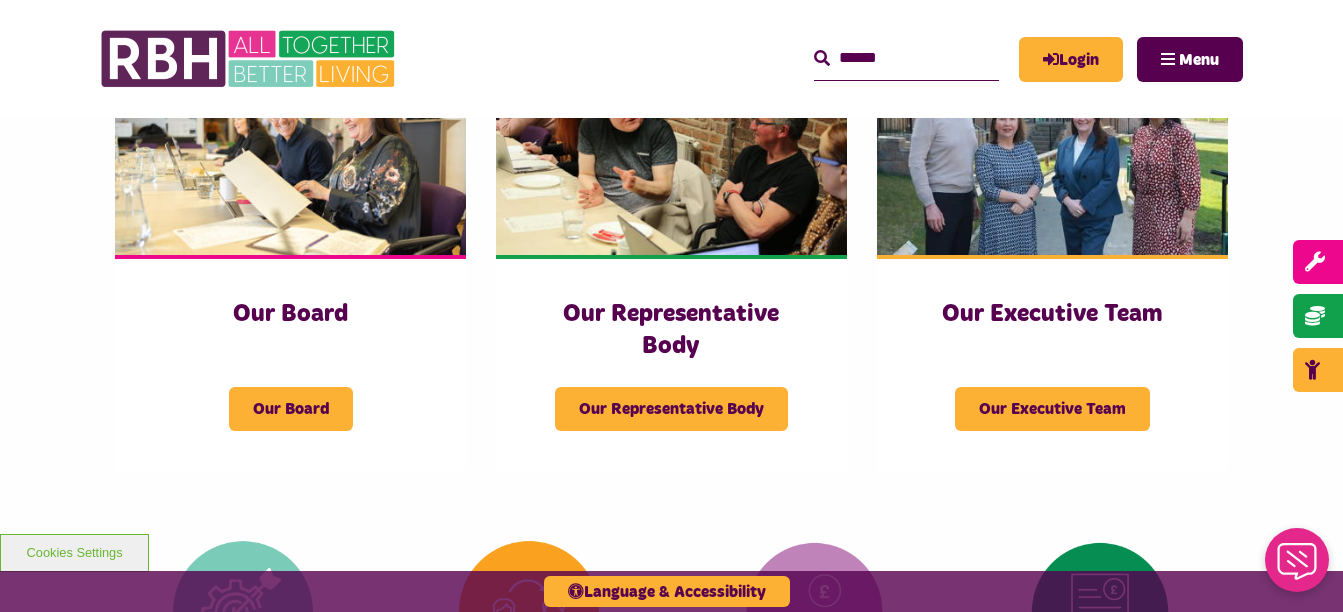 scroll, scrollTop: 360, scrollLeft: 0, axis: vertical 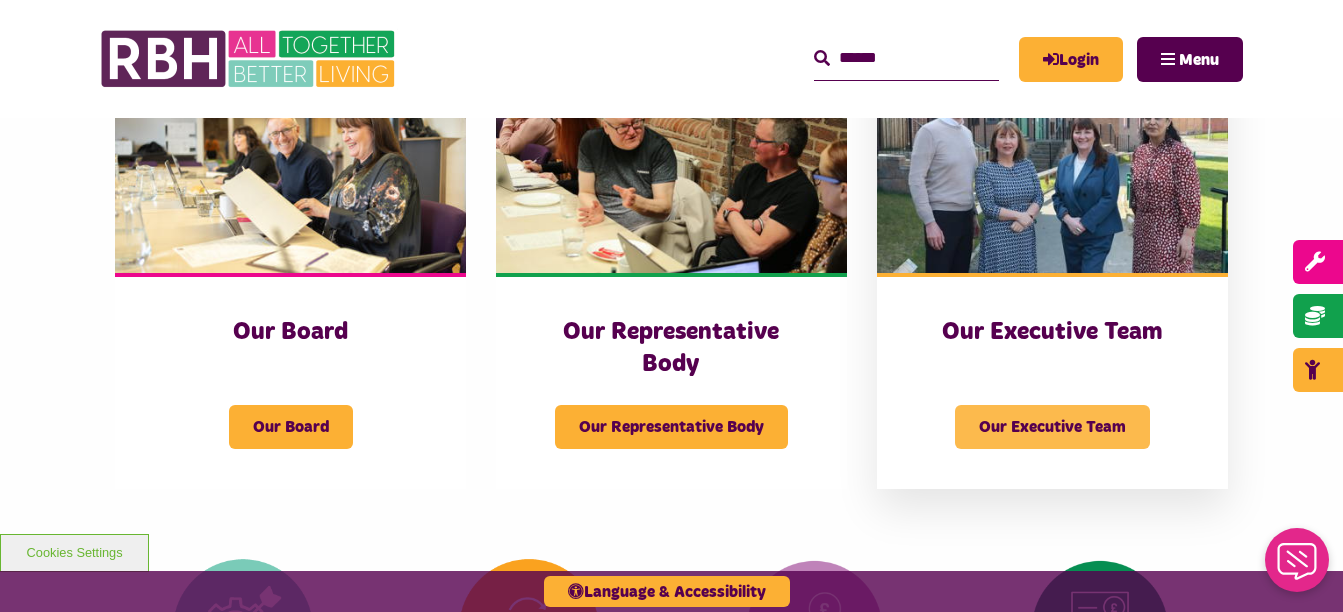 click on "Our Executive Team" at bounding box center [1052, 427] 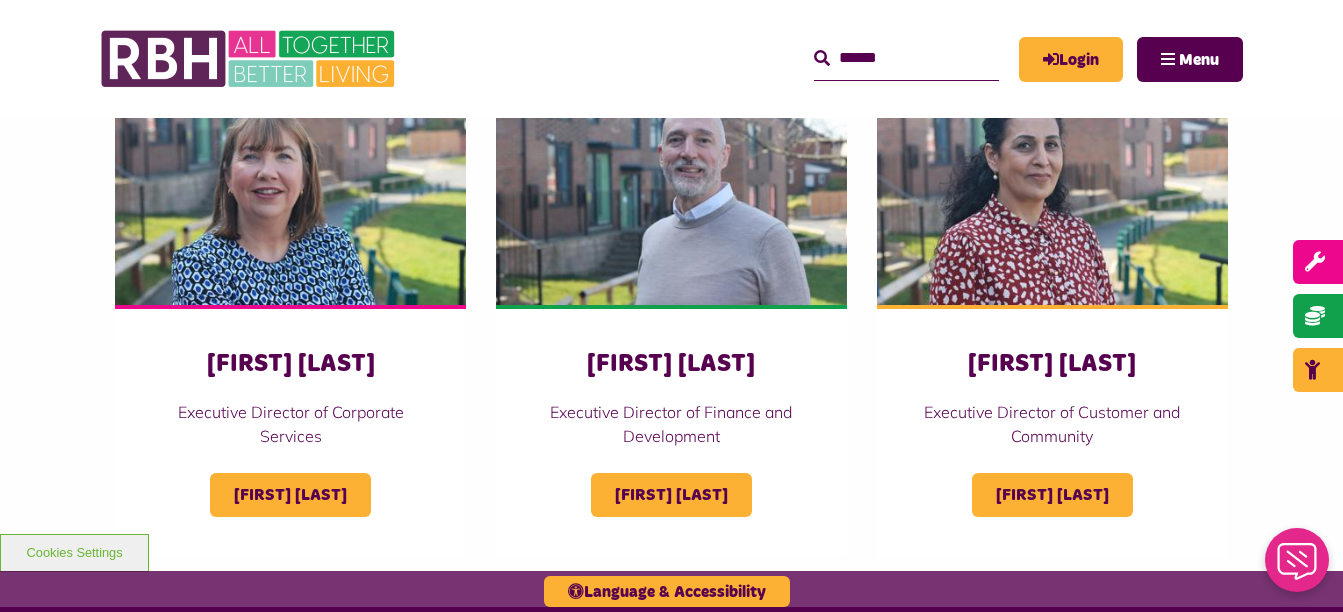 scroll, scrollTop: 960, scrollLeft: 0, axis: vertical 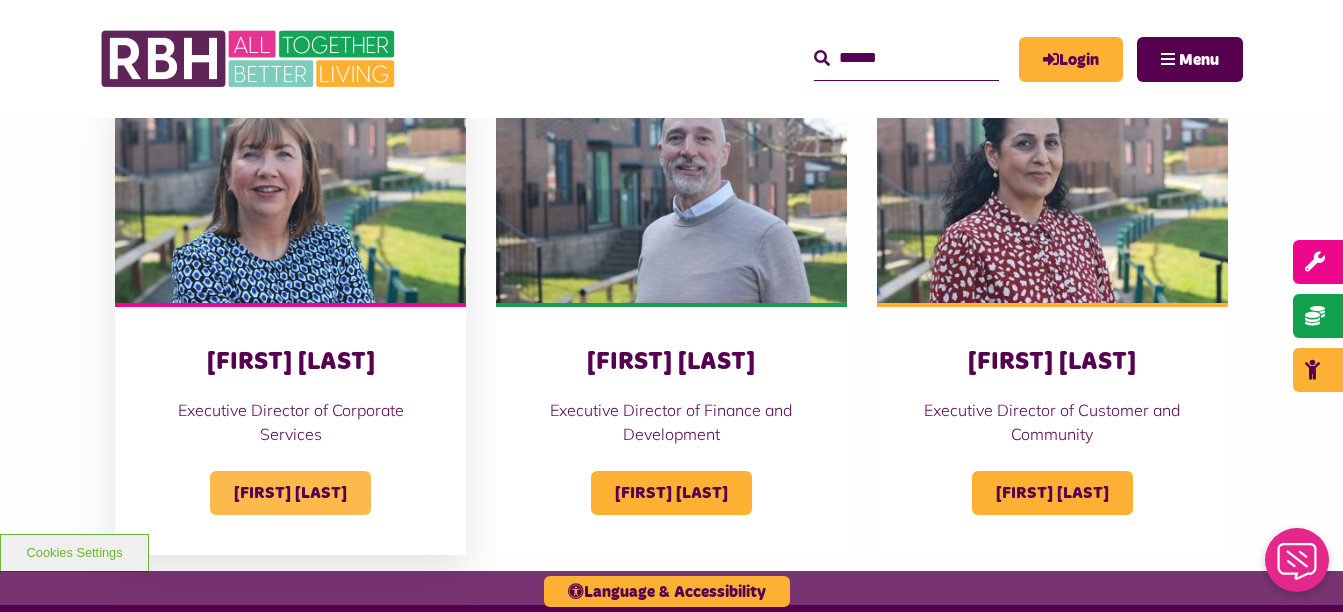 click on "[FIRST] [LAST]" at bounding box center [290, 493] 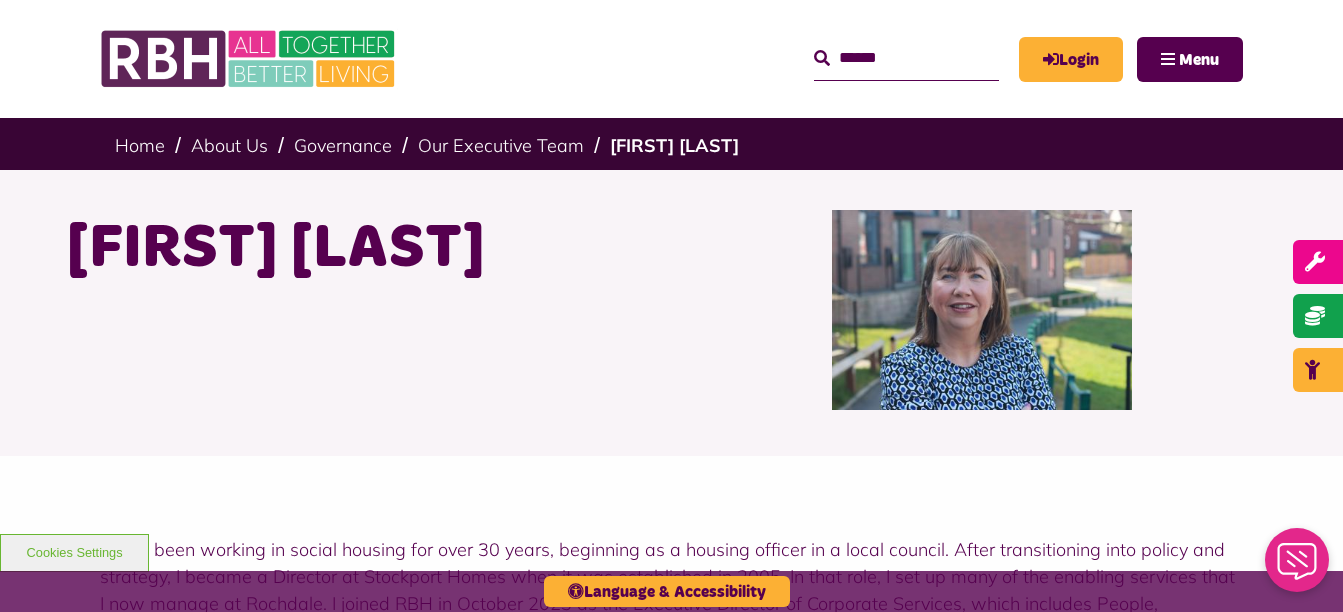 scroll, scrollTop: 0, scrollLeft: 0, axis: both 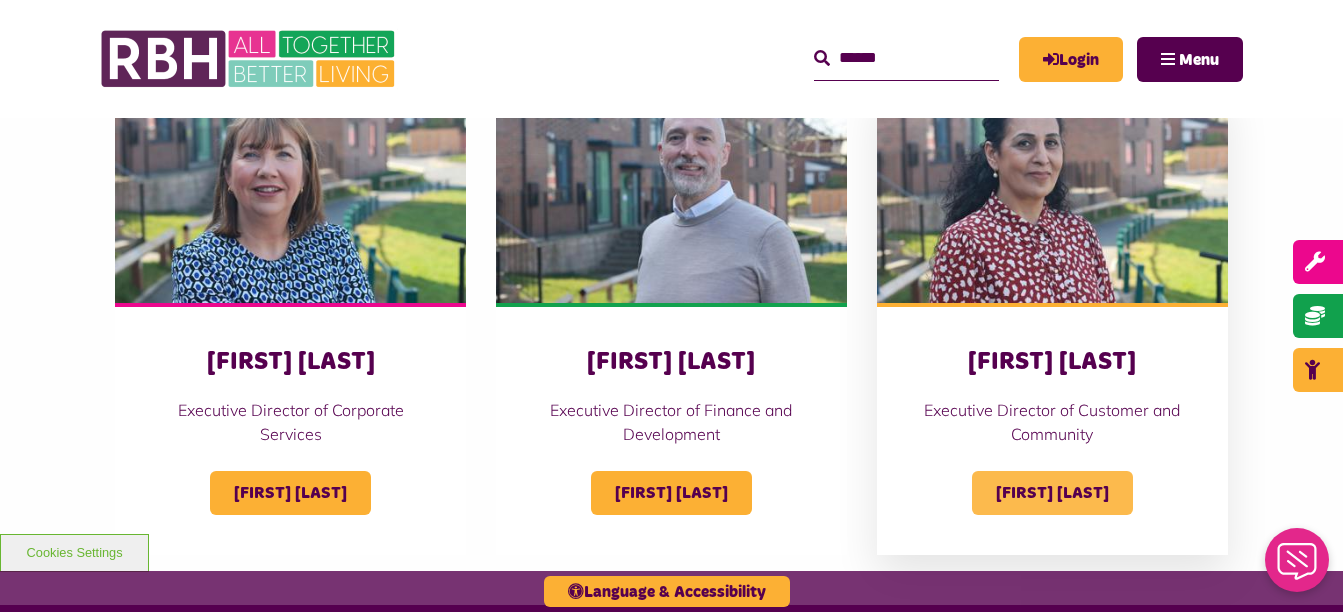 click on "[FIRST] [LAST]" at bounding box center (1052, 493) 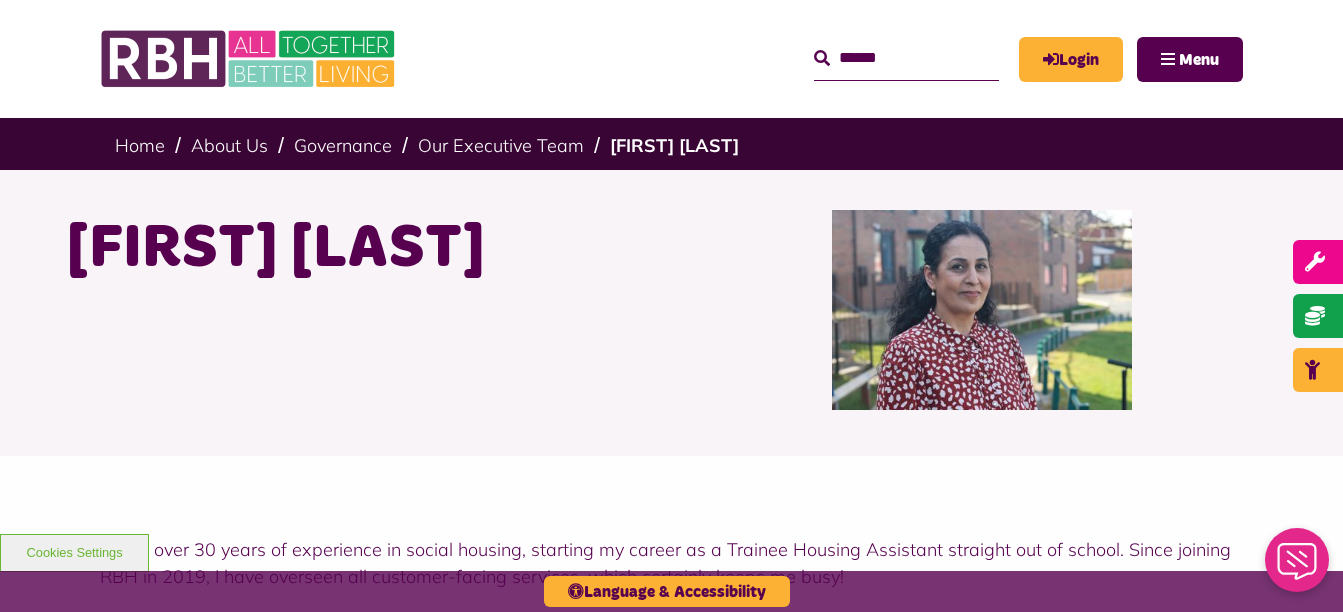 scroll, scrollTop: 0, scrollLeft: 0, axis: both 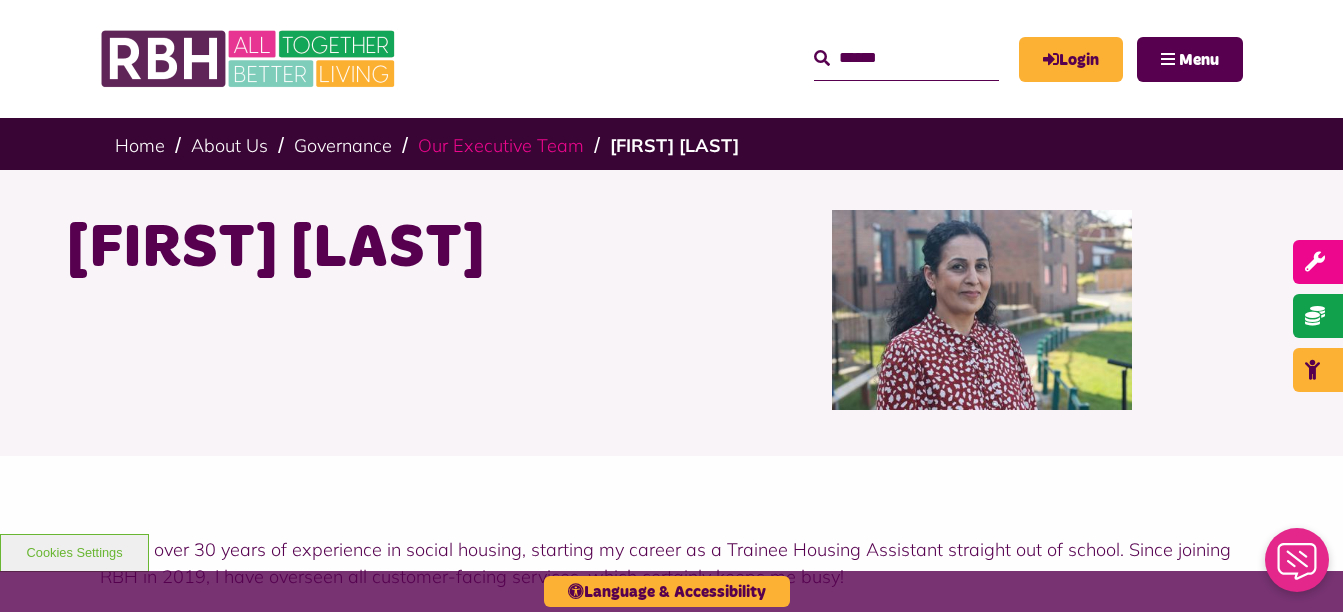 click on "Our Executive Team" at bounding box center (501, 145) 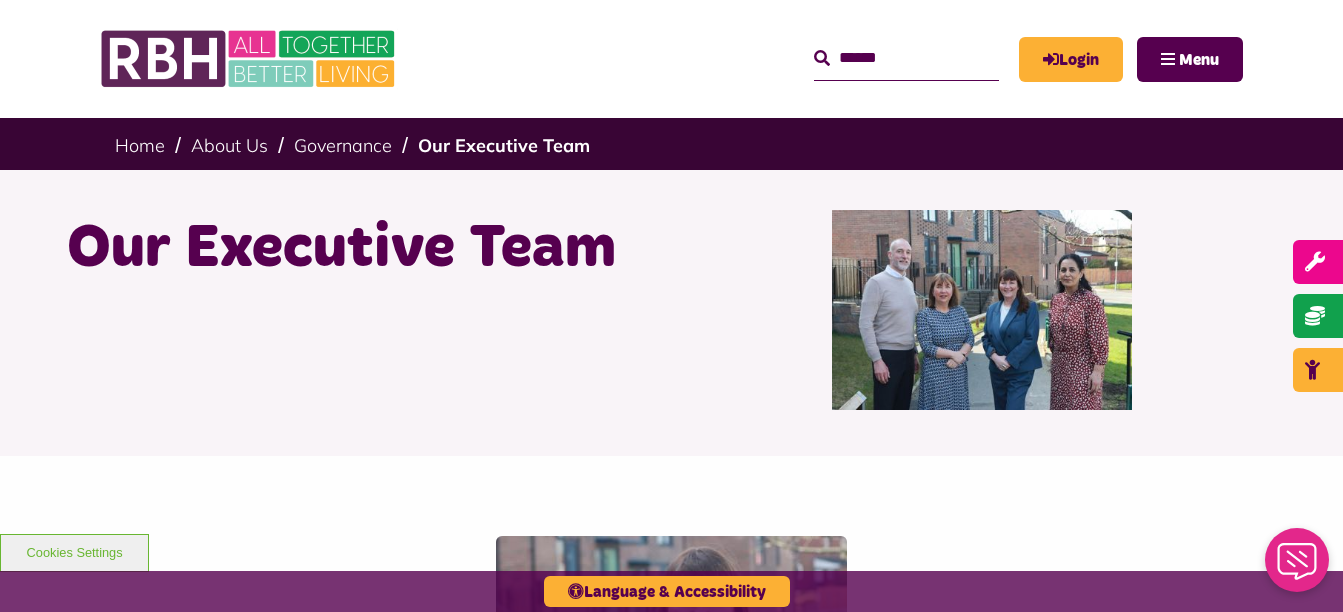 scroll, scrollTop: 0, scrollLeft: 0, axis: both 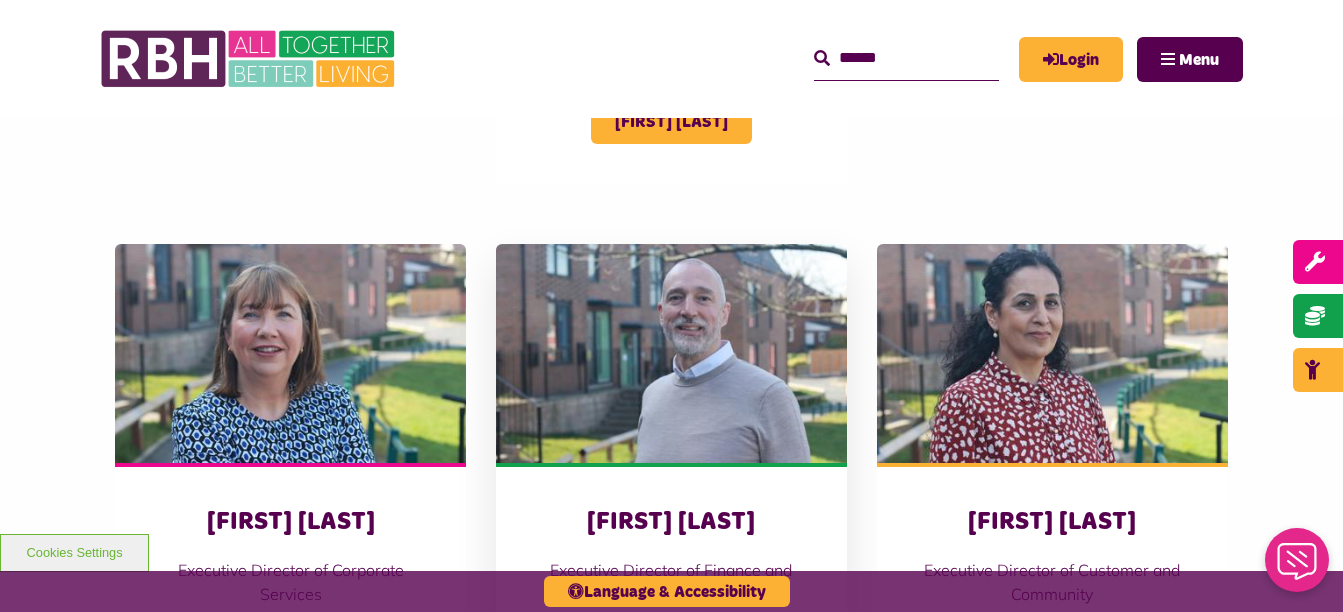 click at bounding box center [671, 353] 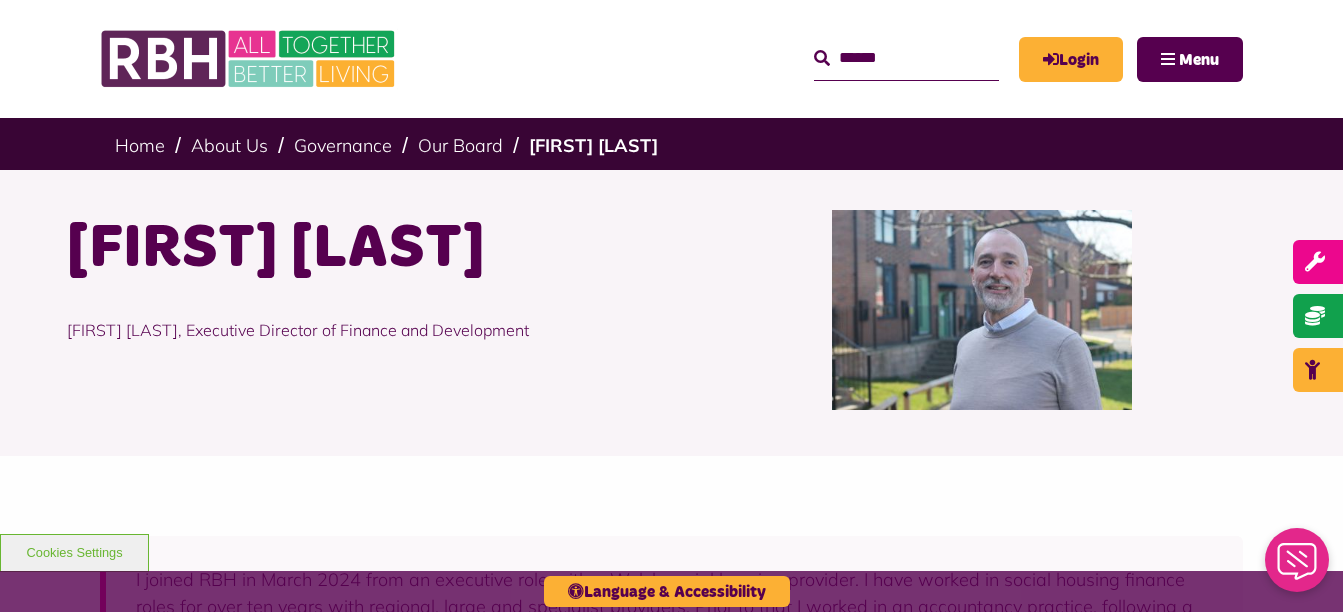 scroll, scrollTop: 0, scrollLeft: 0, axis: both 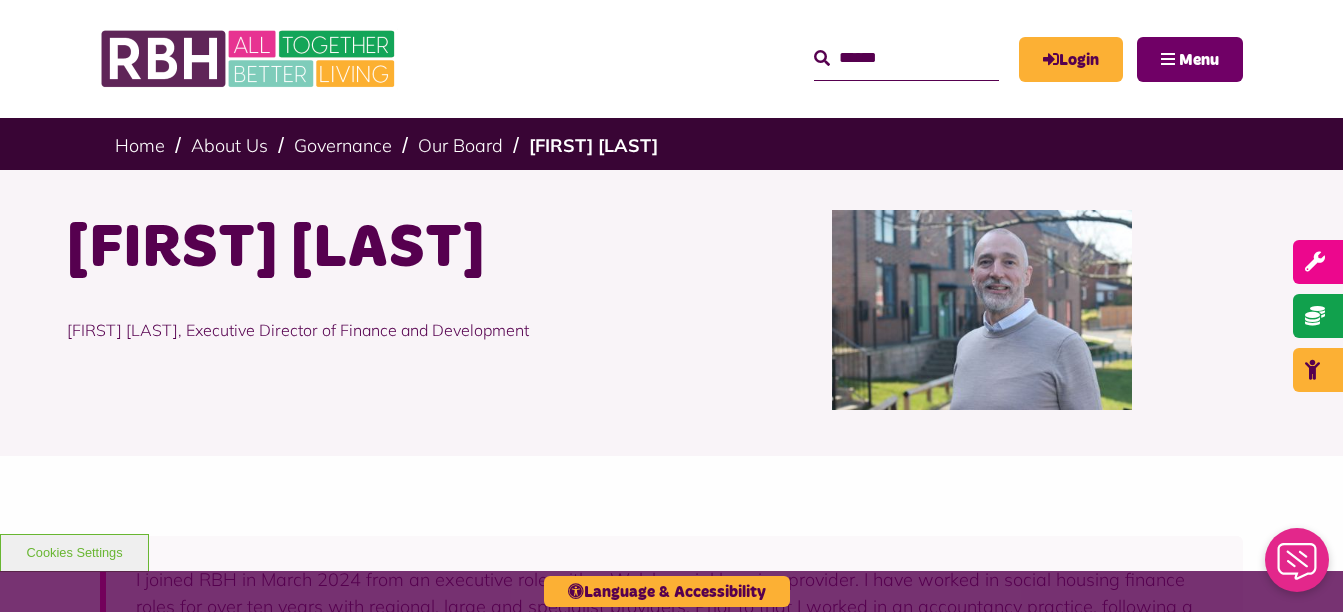 click on "Menu" at bounding box center [1190, 59] 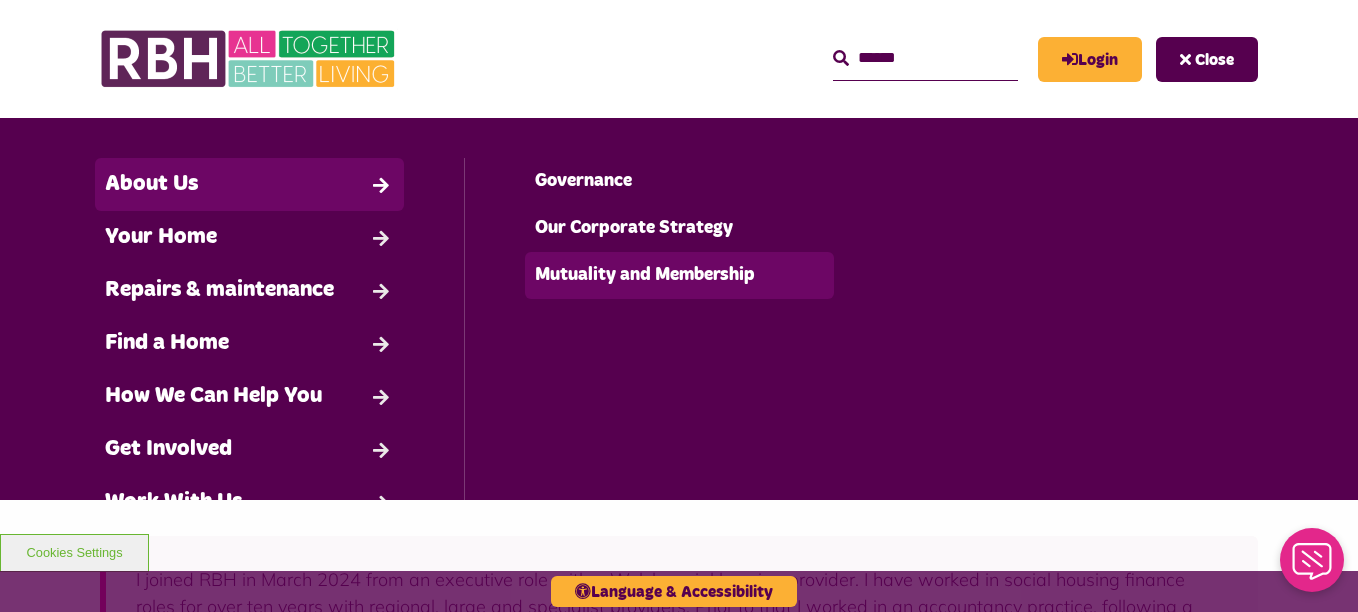 click on "Mutuality and Membership" at bounding box center (679, 275) 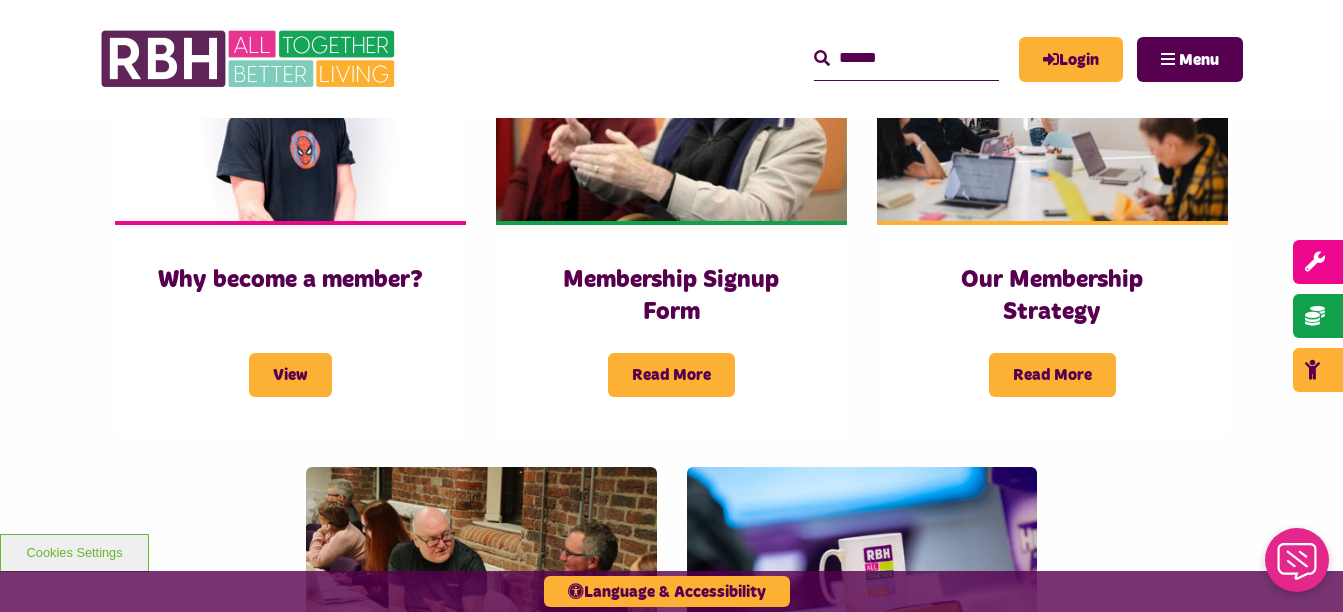 scroll, scrollTop: 760, scrollLeft: 0, axis: vertical 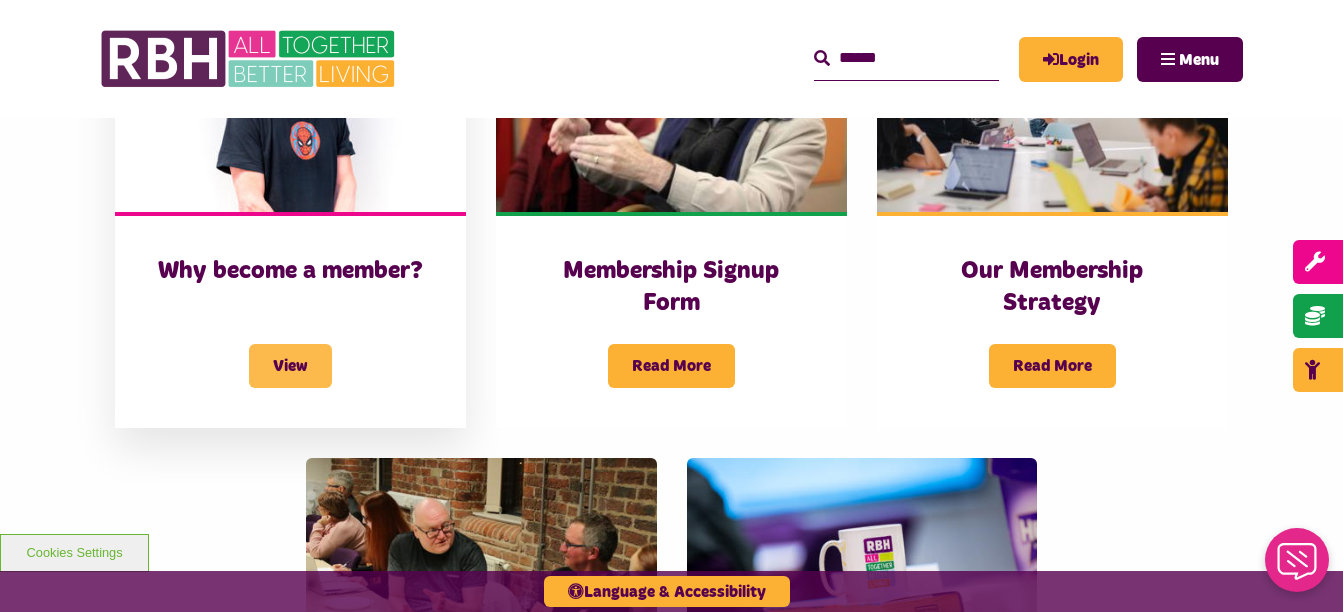 click on "View" at bounding box center [290, 366] 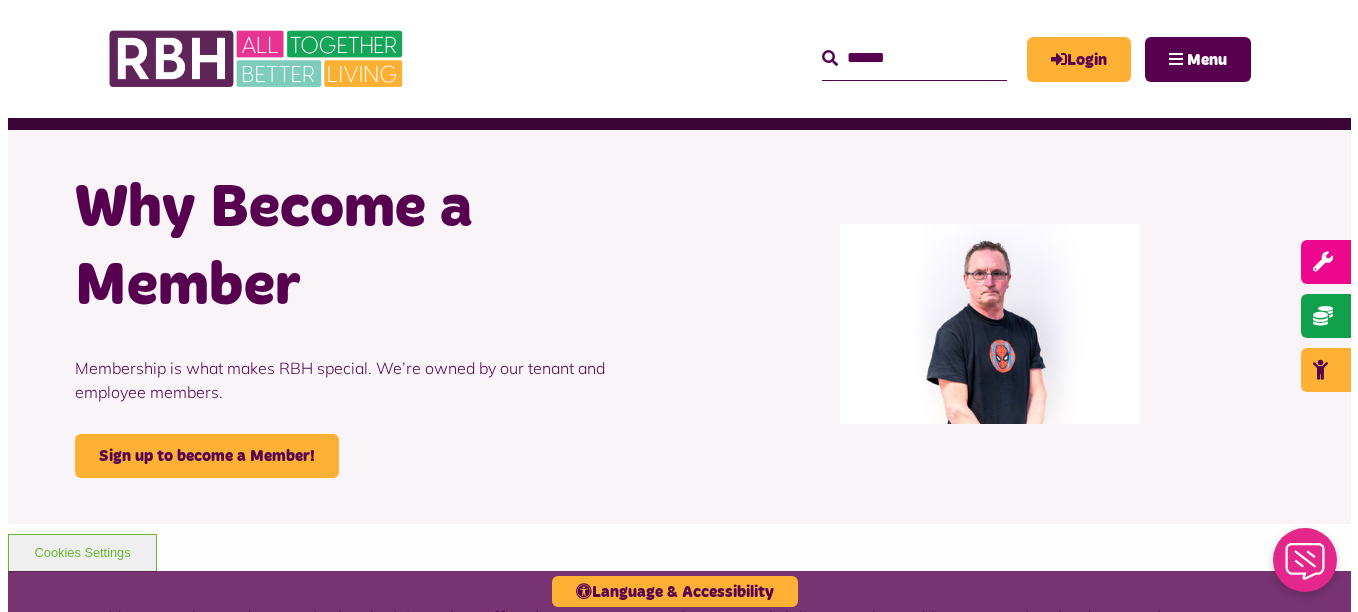 scroll, scrollTop: 0, scrollLeft: 0, axis: both 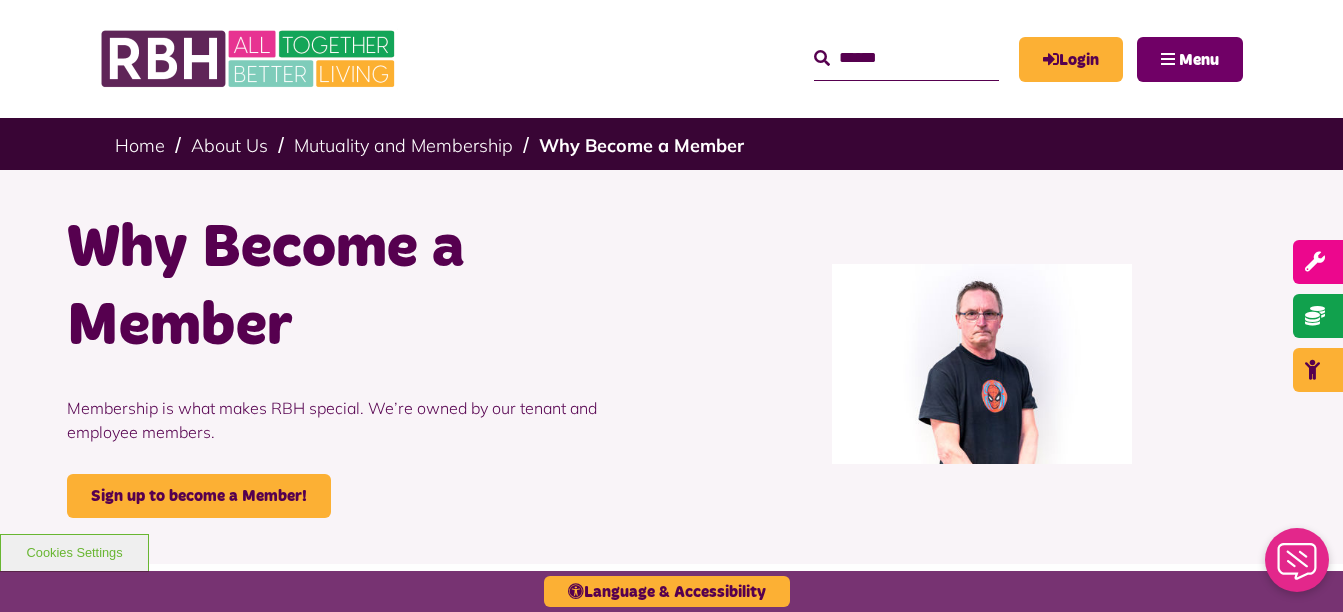 click on "Menu" at bounding box center (1199, 60) 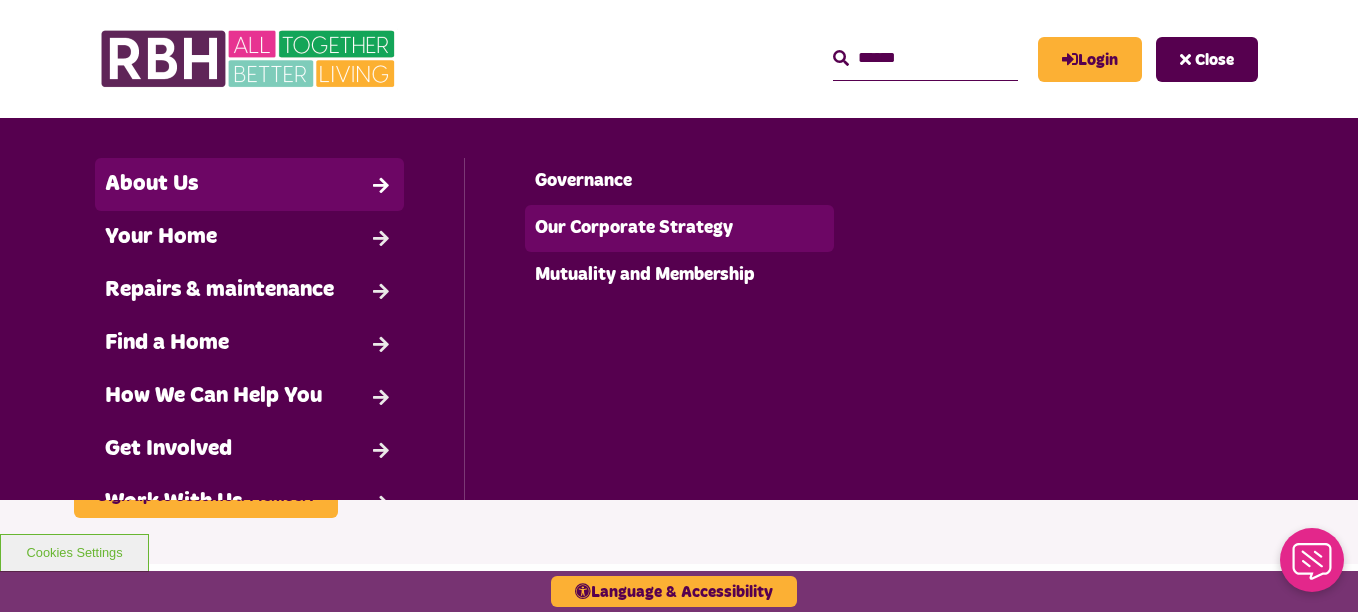 click on "Our Corporate Strategy" at bounding box center (679, 228) 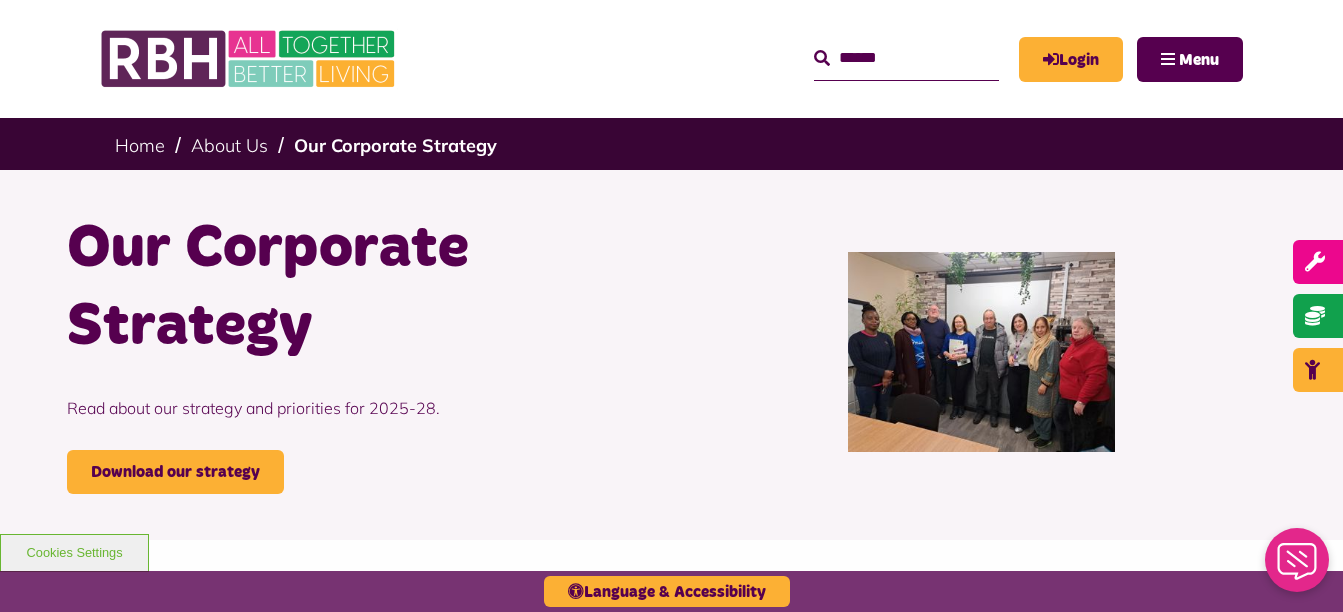 scroll, scrollTop: 0, scrollLeft: 0, axis: both 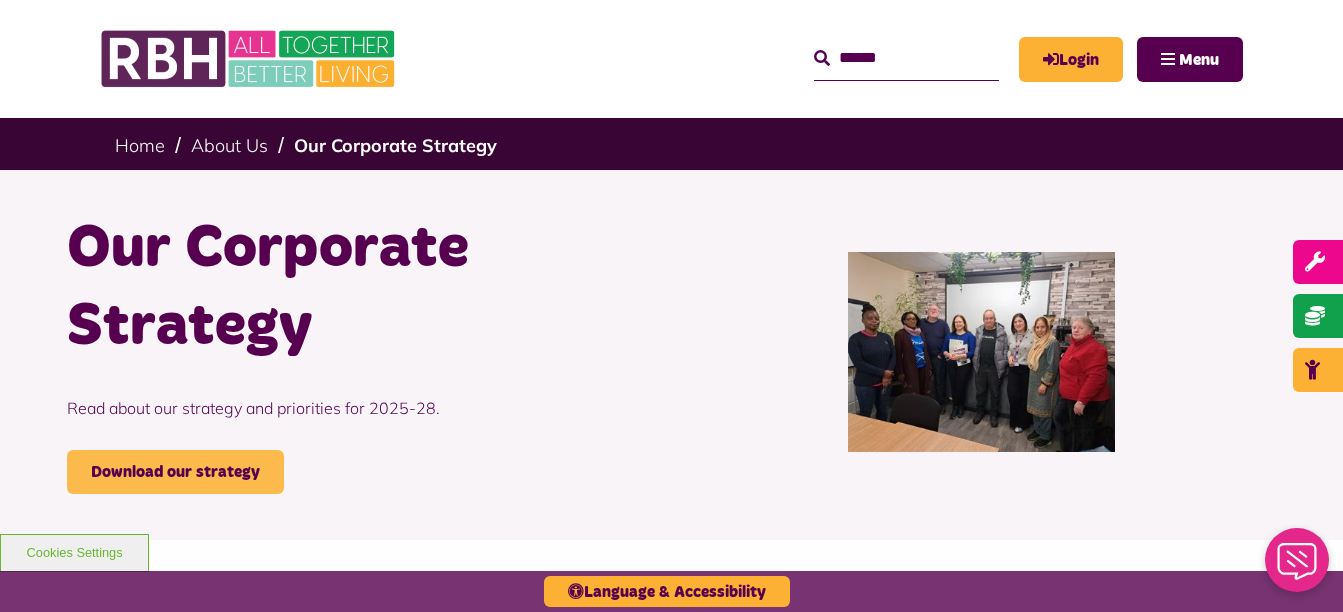 click on "Download our strategy" at bounding box center [175, 472] 